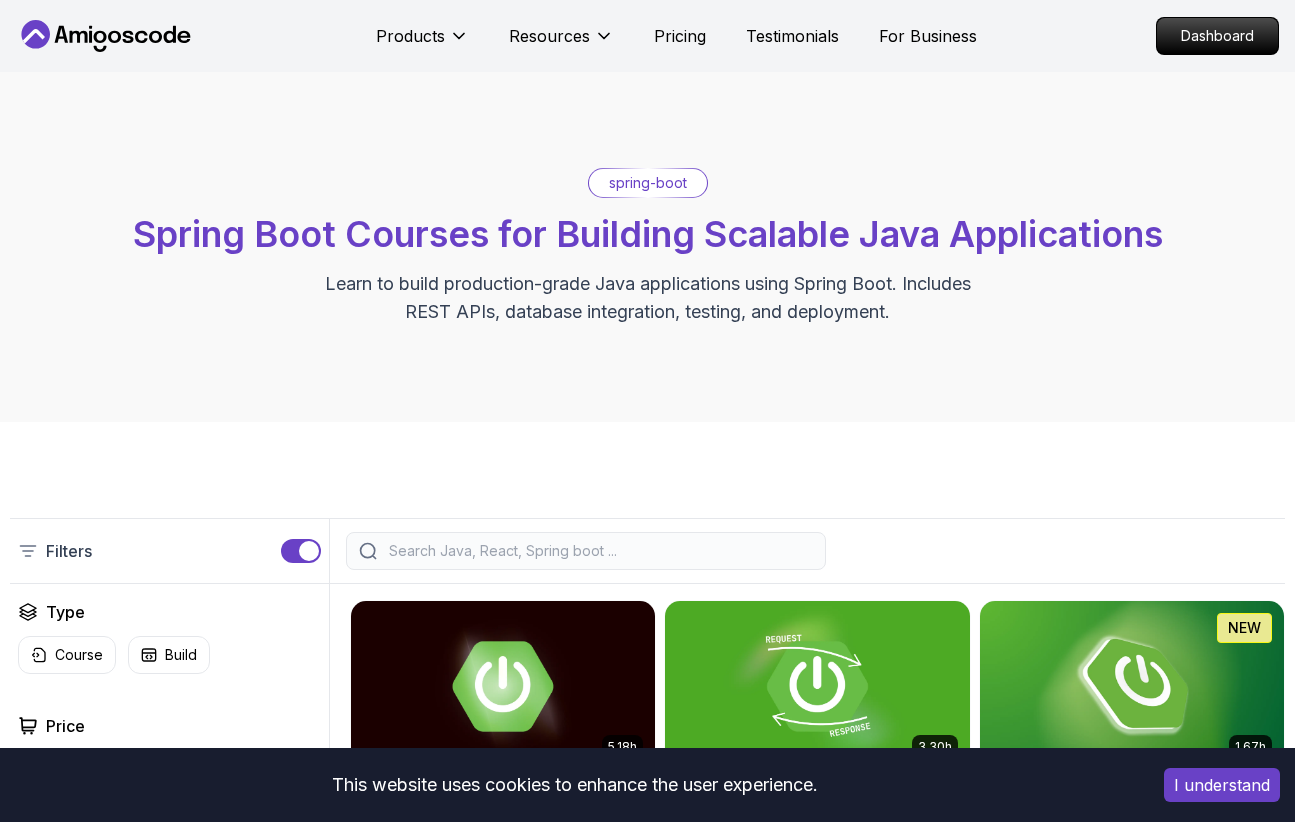 scroll, scrollTop: 0, scrollLeft: 0, axis: both 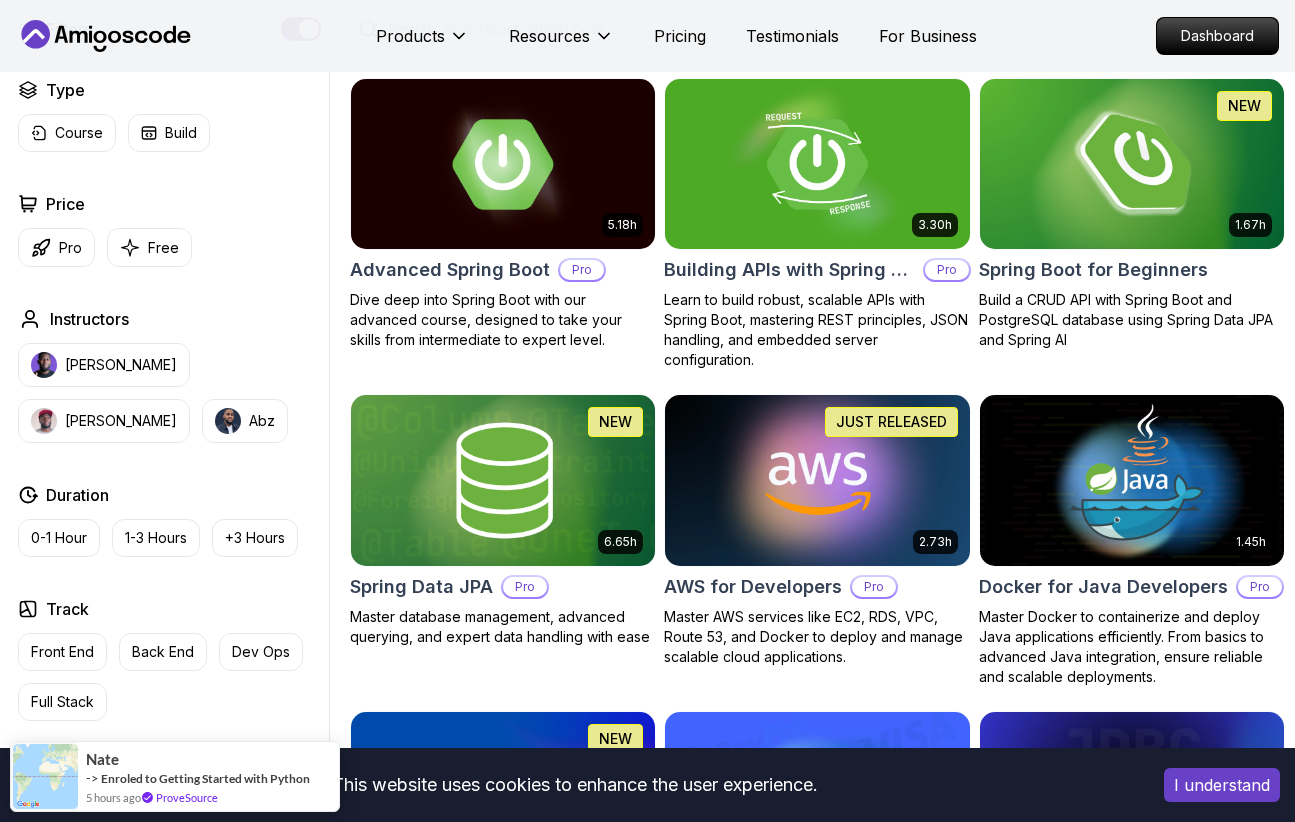 click at bounding box center (1132, 164) 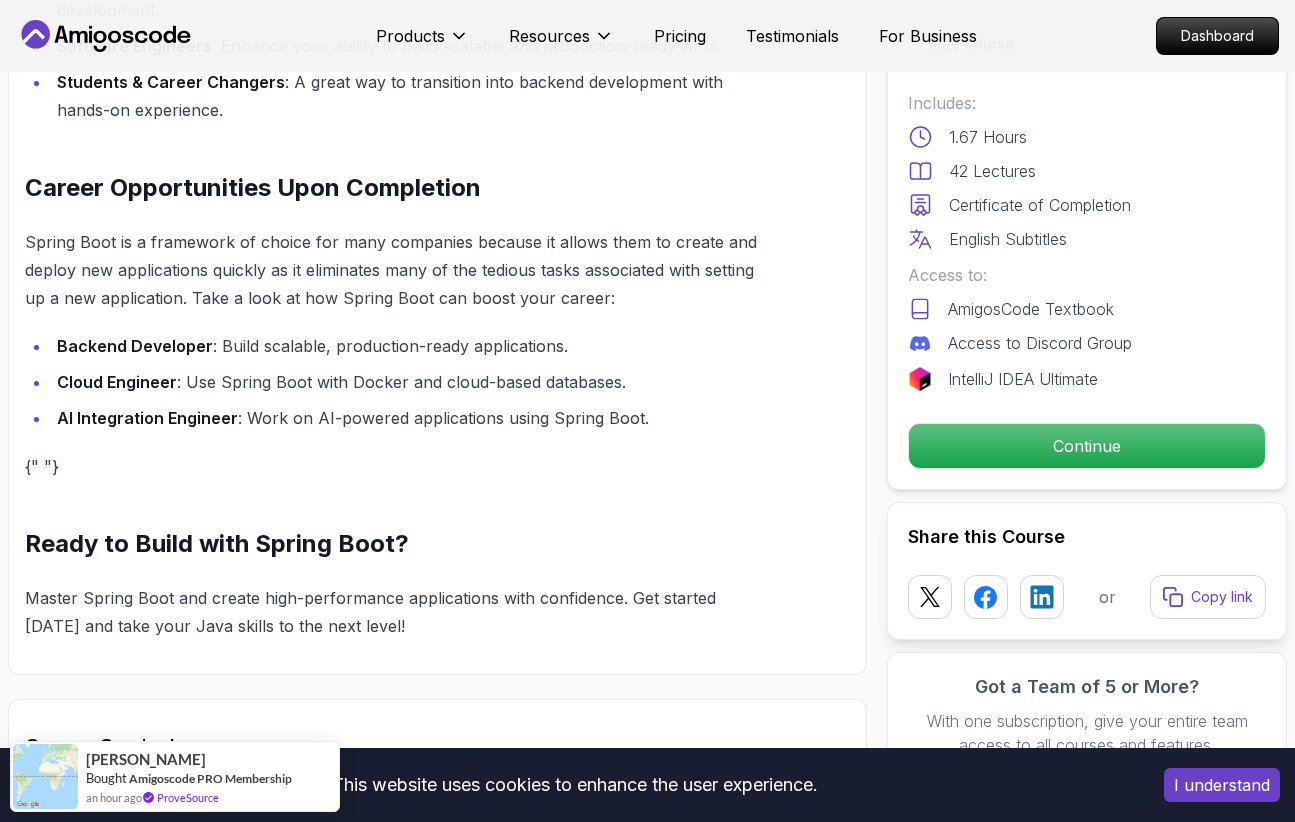 scroll, scrollTop: 1807, scrollLeft: 0, axis: vertical 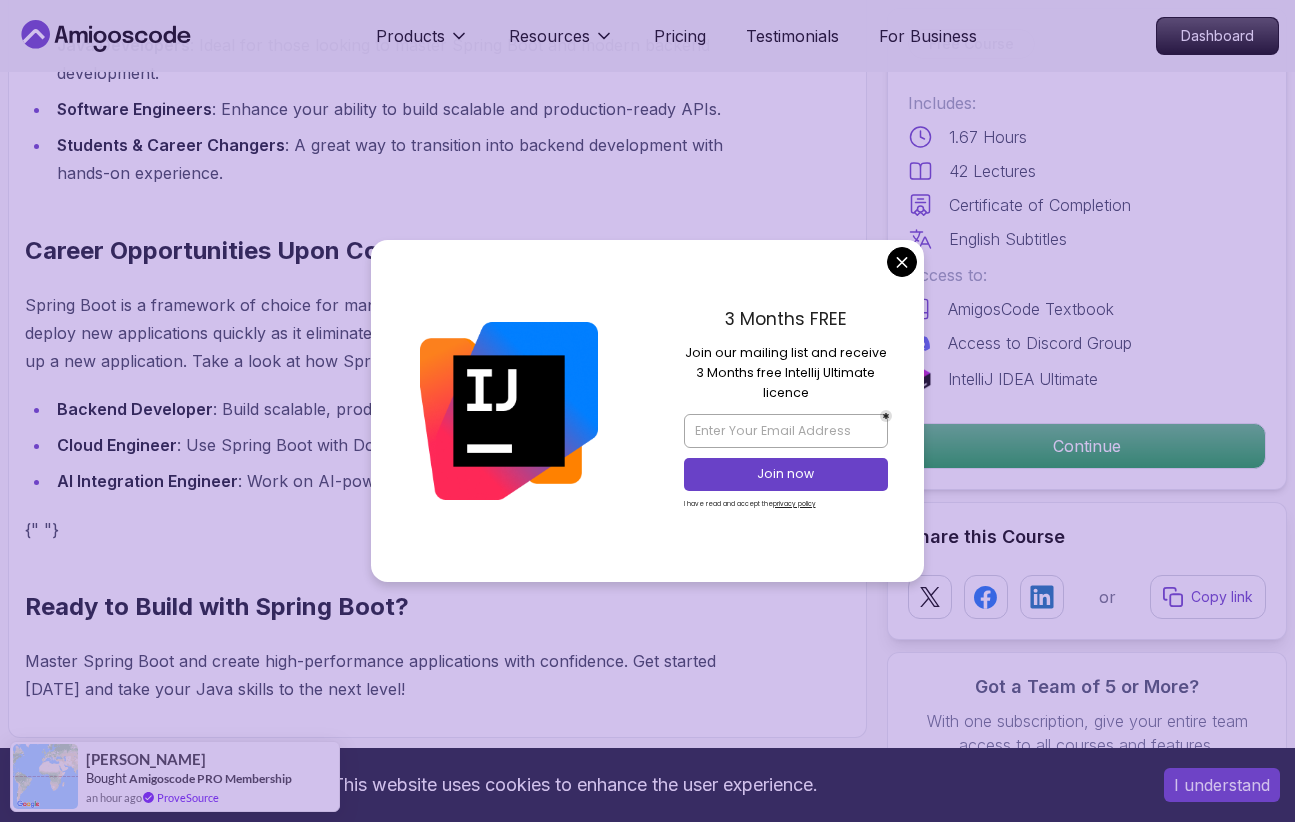 click on "3 Months FREE Join our mailing list and receive 3 Months free Intellij Ultimate licence Join now I have read and accept the  privacy policy" at bounding box center [786, 411] 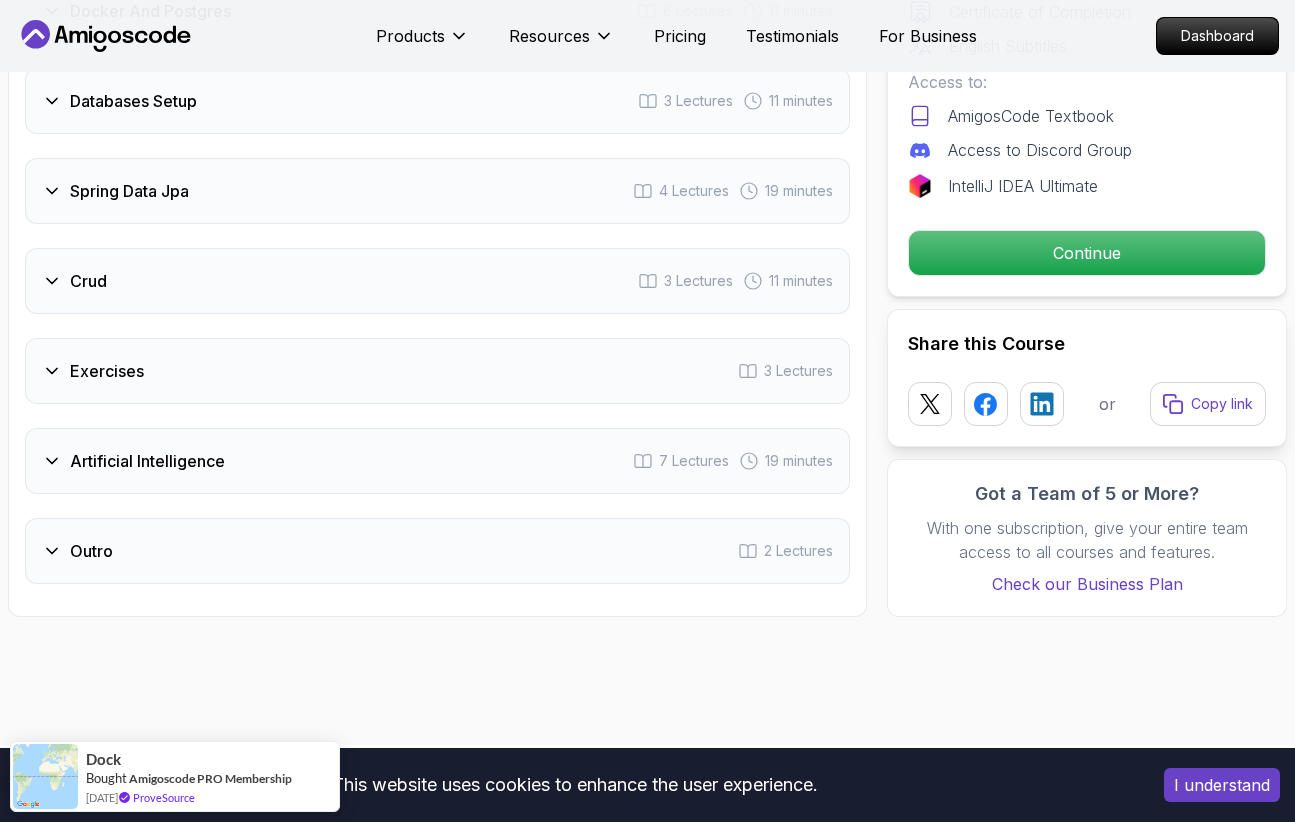 scroll, scrollTop: 3026, scrollLeft: 0, axis: vertical 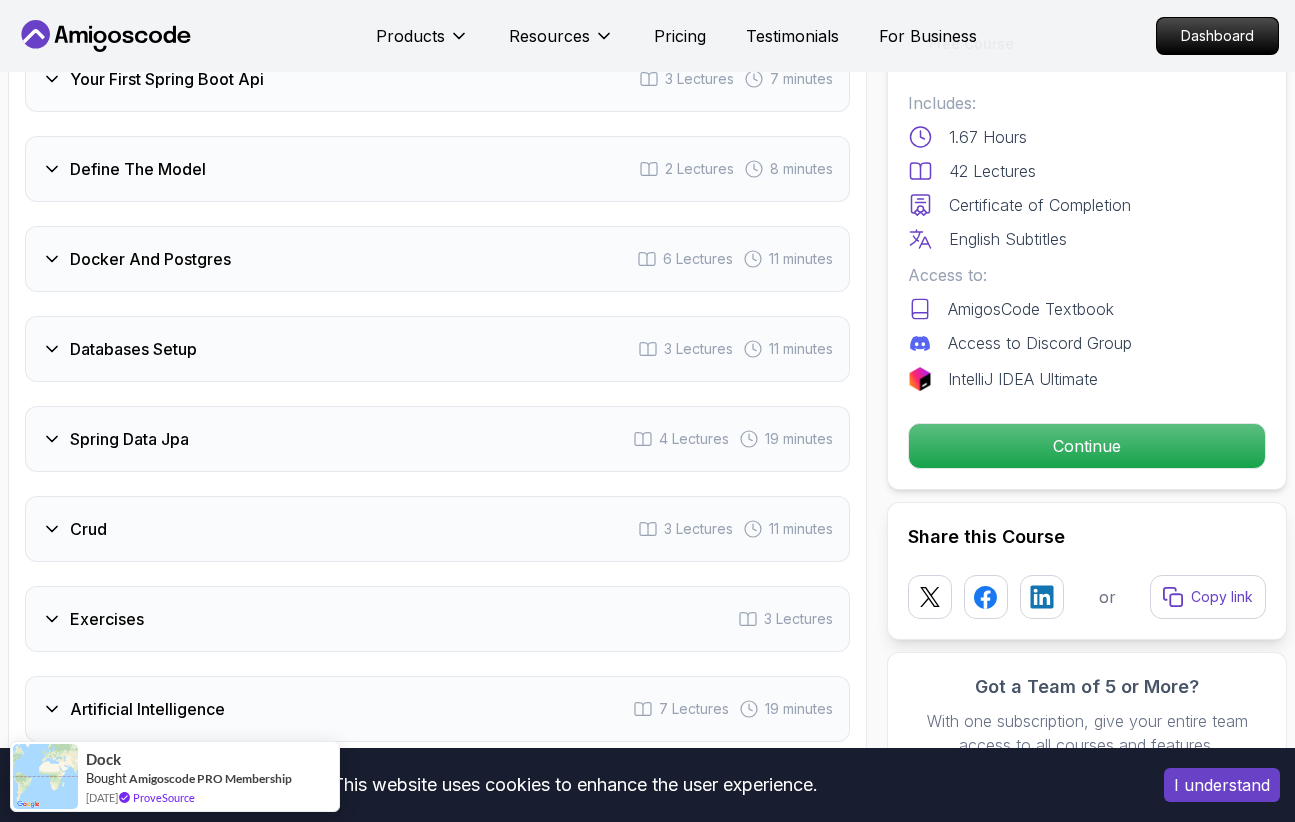 click on "Docker And Postgres 6   Lectures     11 minutes" at bounding box center [437, 259] 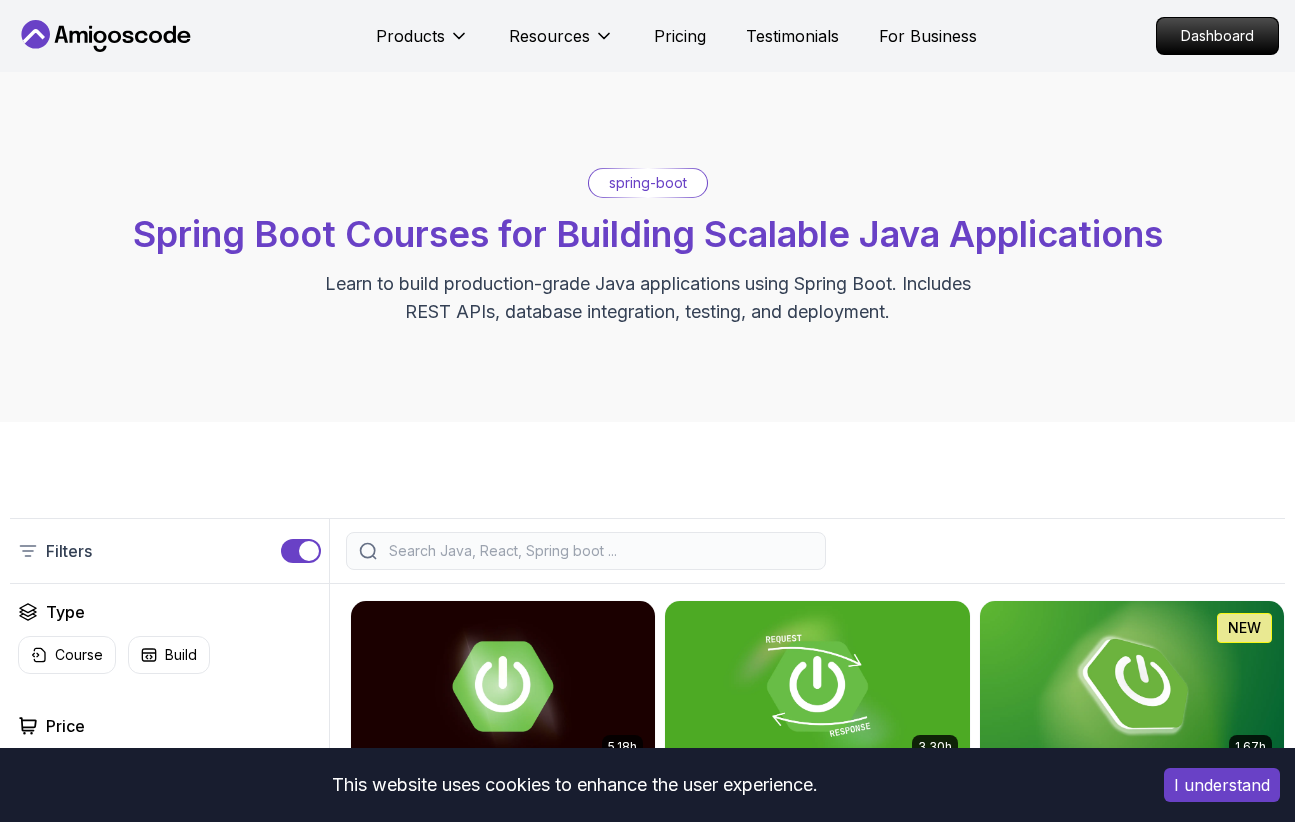 scroll, scrollTop: 0, scrollLeft: 0, axis: both 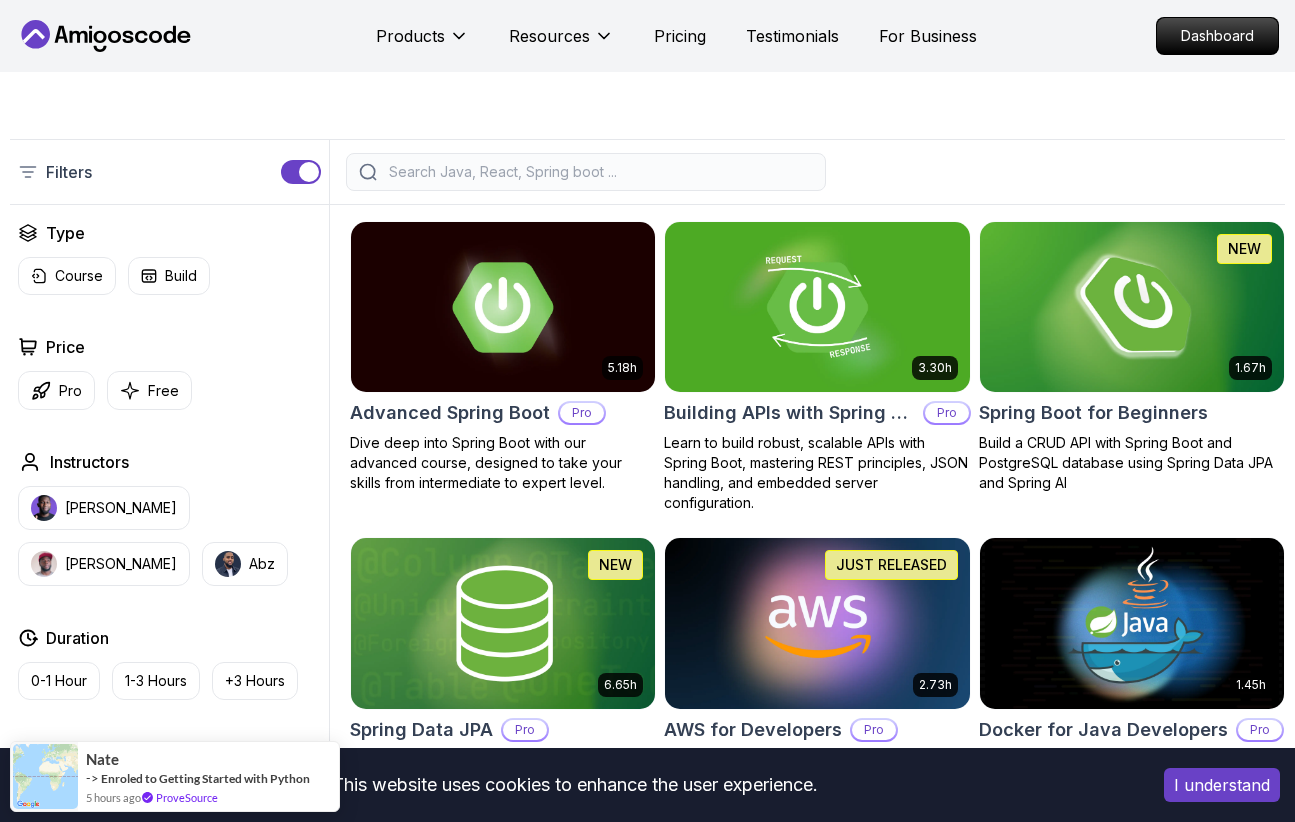 click at bounding box center [1132, 307] 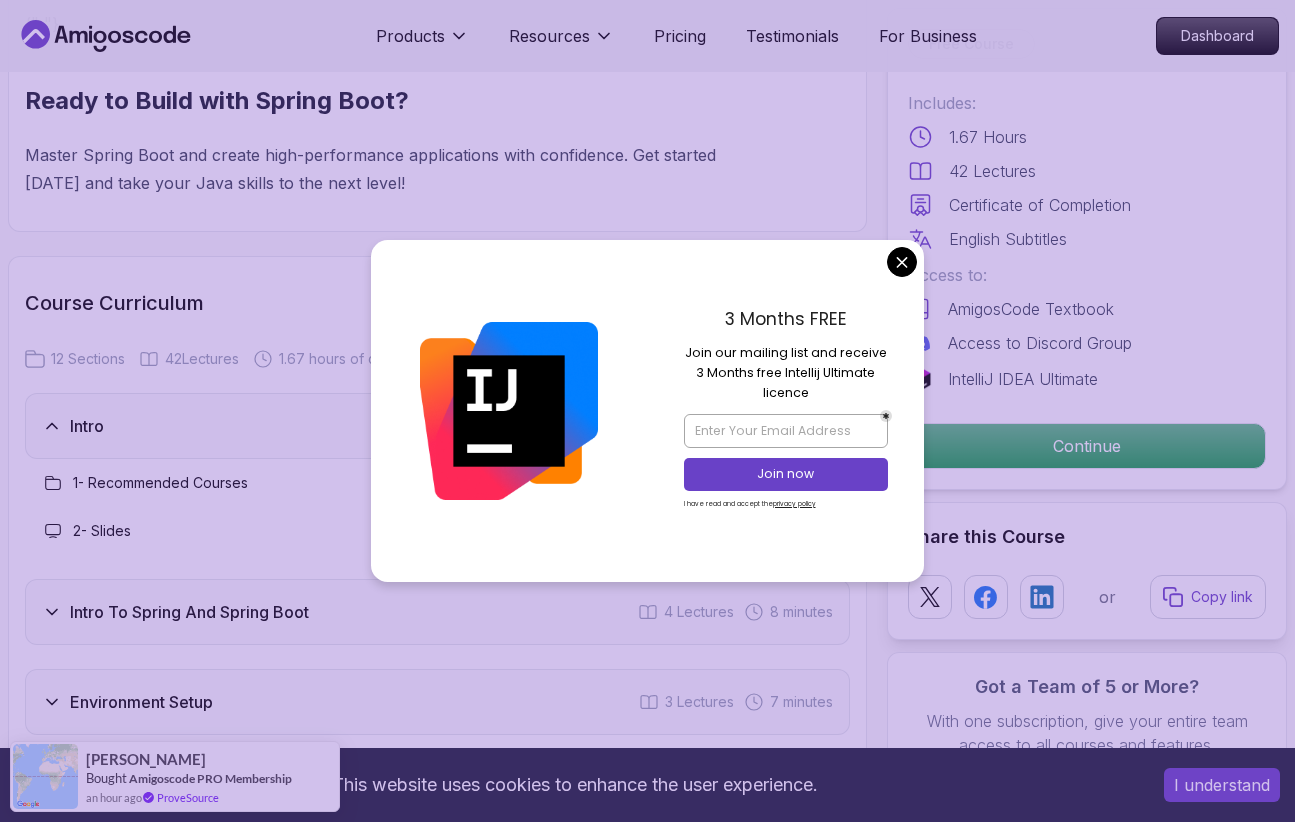 scroll, scrollTop: 2636, scrollLeft: 0, axis: vertical 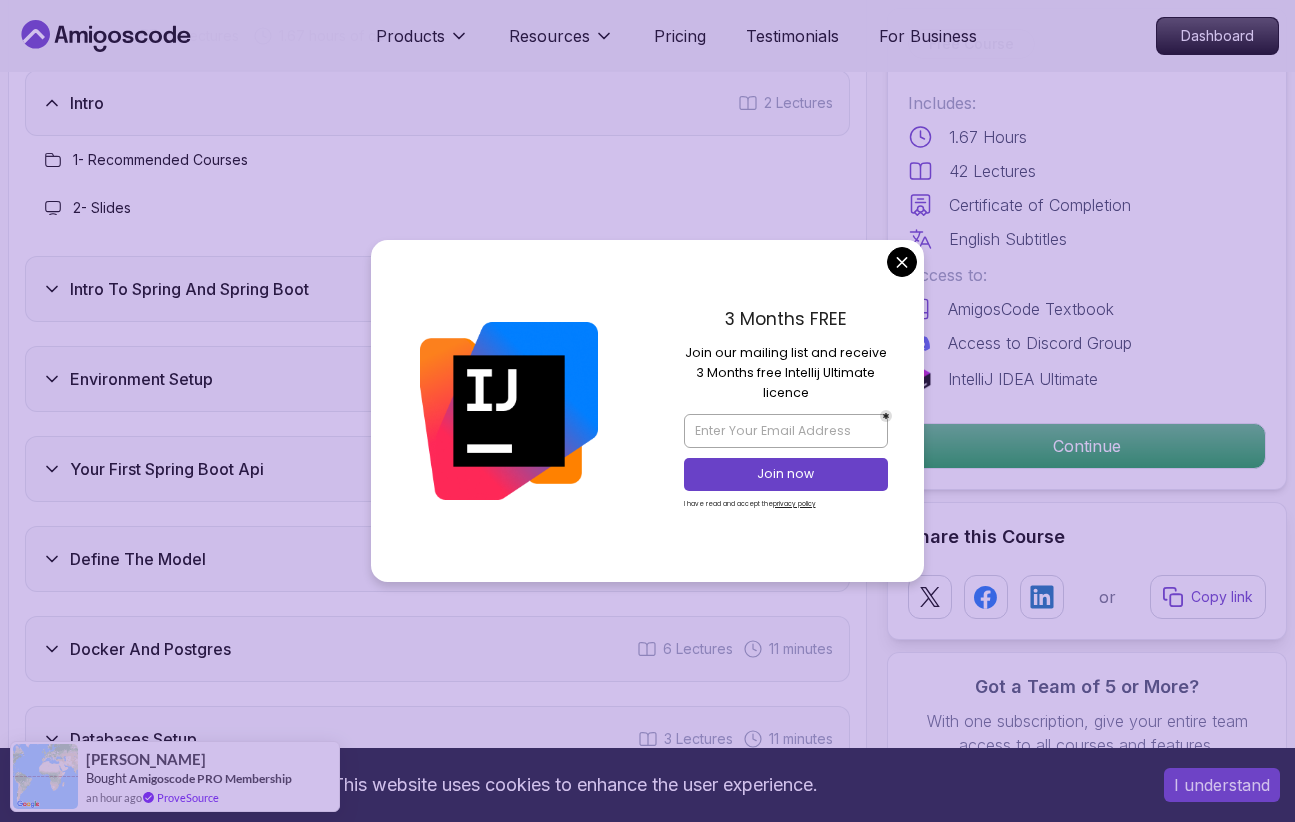 click on "This website uses cookies to enhance the user experience. I understand Products Resources Pricing Testimonials For Business Dashboard Products Resources Pricing Testimonials For Business Dashboard Spring Boot for Beginners Build a CRUD API with Spring Boot and PostgreSQL database using Spring Data JPA and Spring AI Mama Samba Braima Djalo  /   Instructor Free Course Includes: 1.67 Hours 42 Lectures Certificate of Completion English Subtitles Access to: AmigosCode Textbook Access to Discord Group IntelliJ IDEA Ultimate Continue Share this Course or Copy link Got a Team of 5 or More? With one subscription, give your entire team access to all courses and features. Check our Business Plan Mama Samba Braima Djalo  /   Instructor What you will learn java spring spring-boot postgres terminal ai git github chatgpt The Basics of Spring - Learn the fundamental concepts and features of the Spring framework. Spring Boot - Understand how to use Spring Boot to simplify the development of Spring applications." at bounding box center (647, 1990) 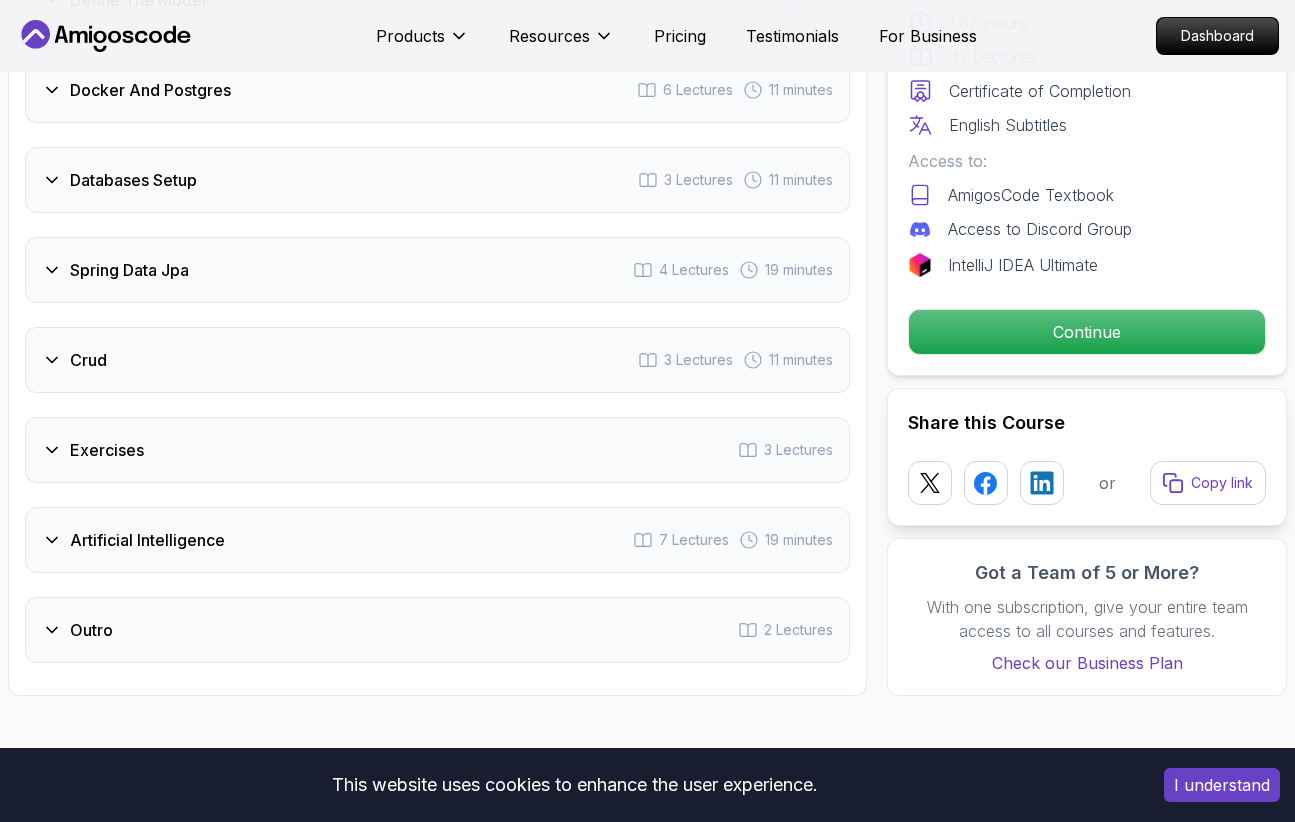 scroll, scrollTop: 3202, scrollLeft: 0, axis: vertical 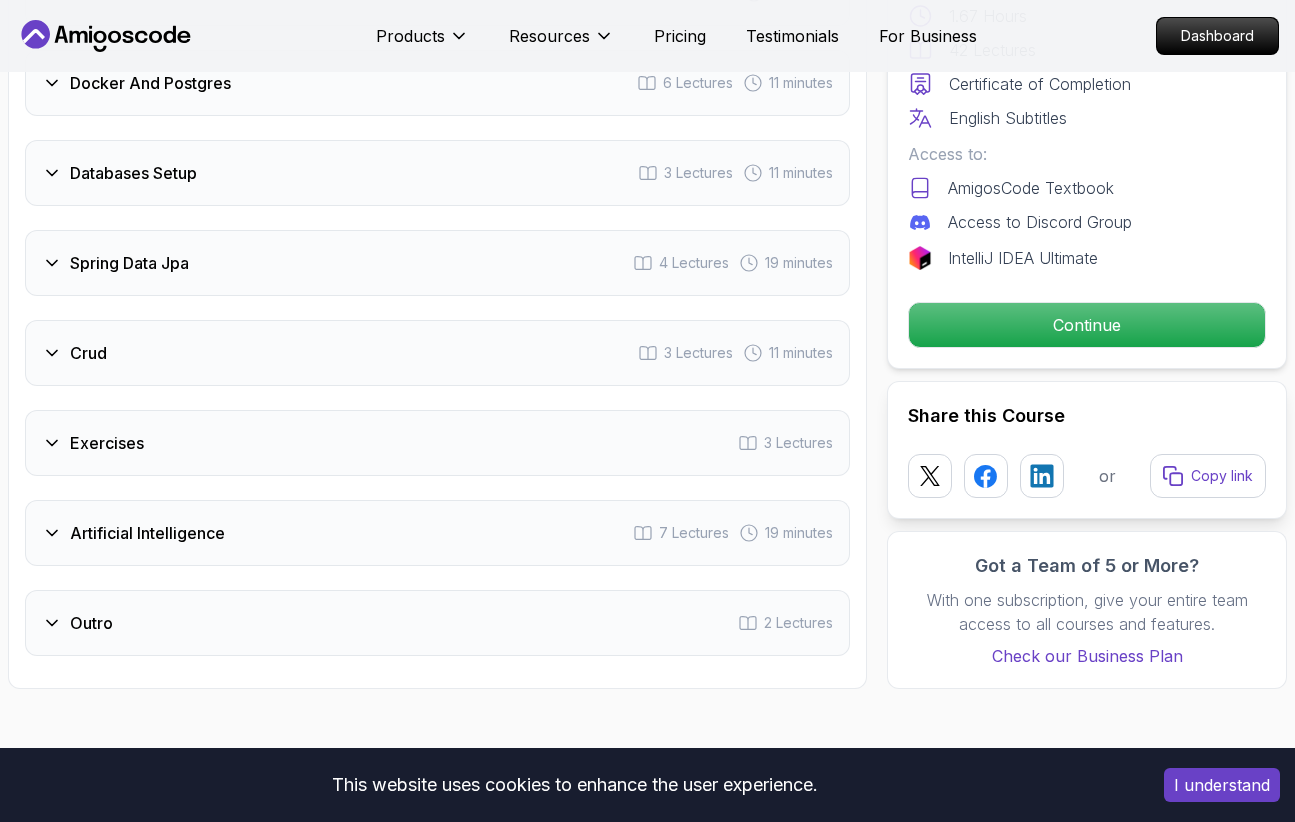 click on "Spring Data Jpa 4   Lectures     19 minutes" at bounding box center [437, 263] 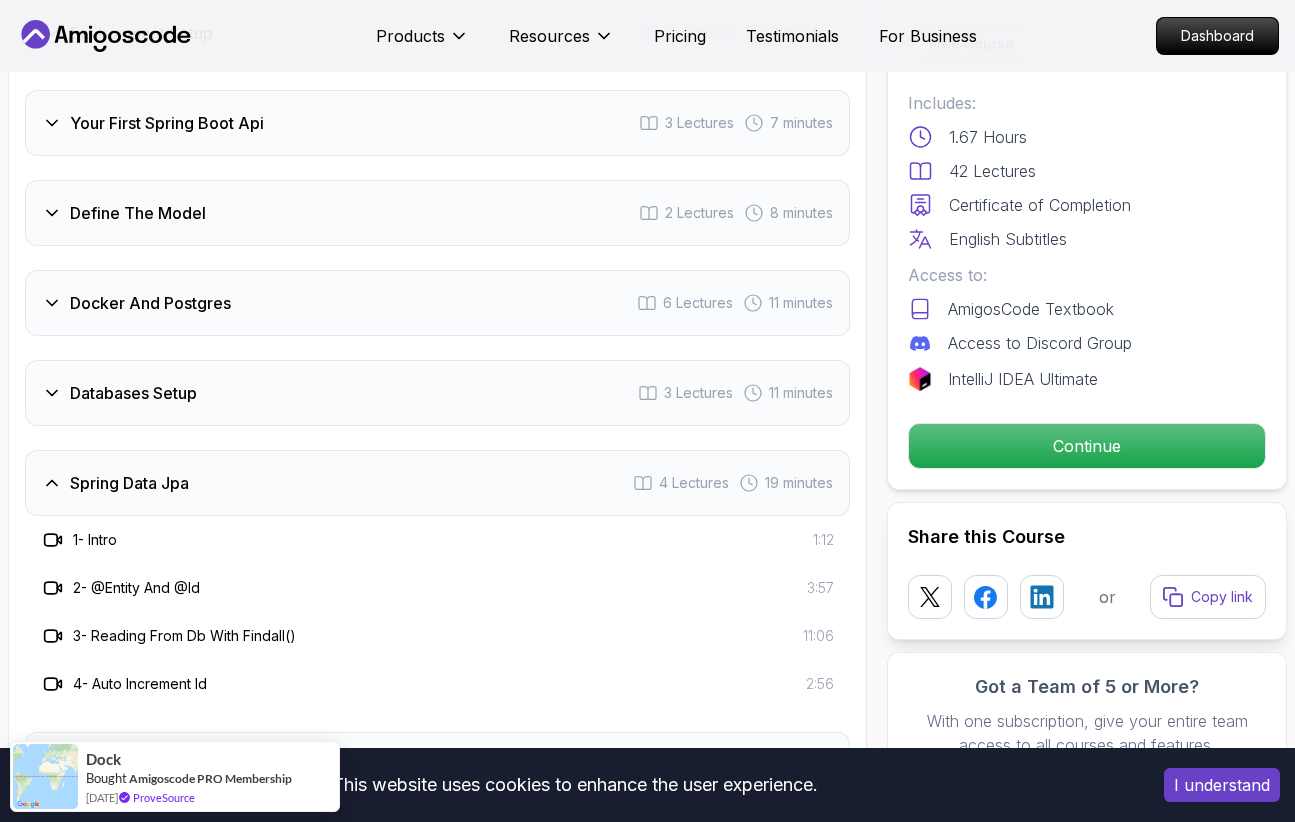 scroll, scrollTop: 2888, scrollLeft: 0, axis: vertical 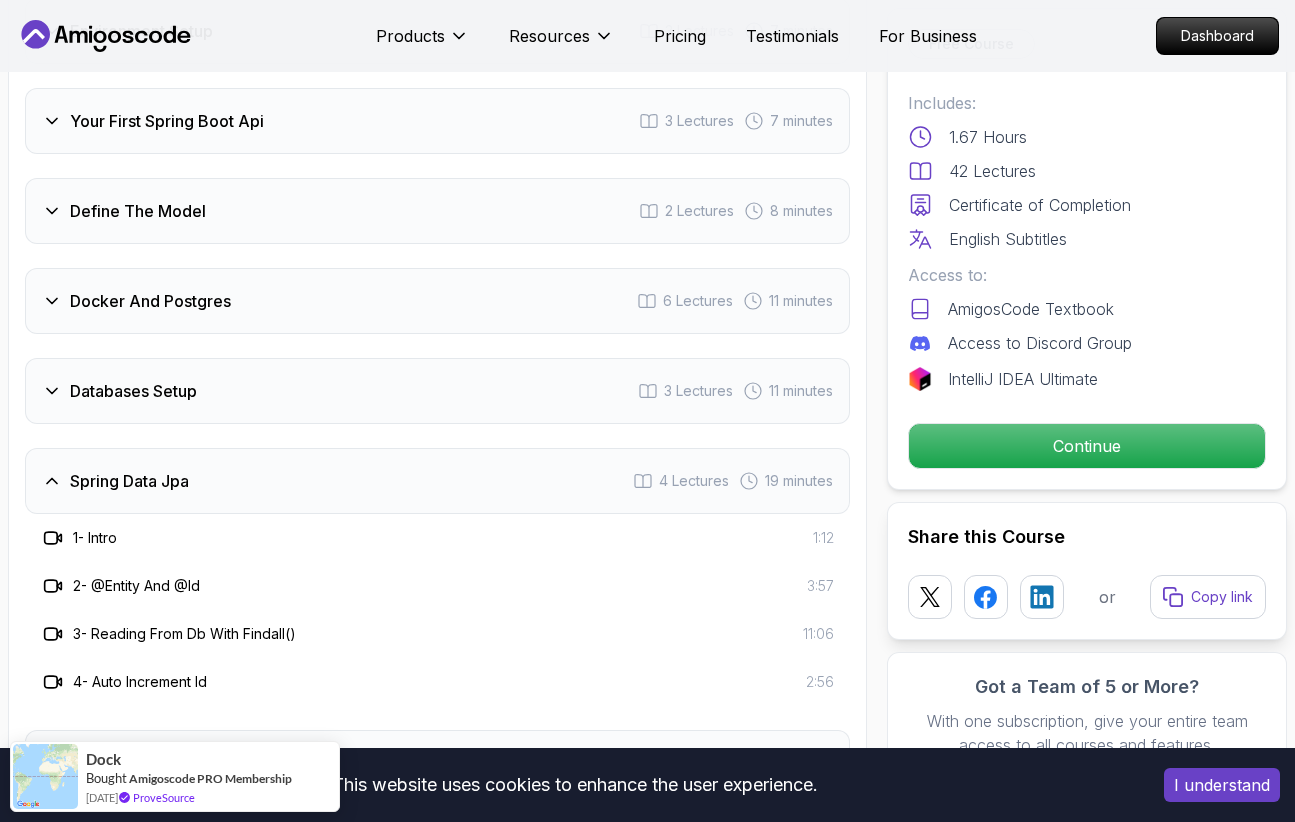 click on "Spring Data Jpa" at bounding box center [129, 481] 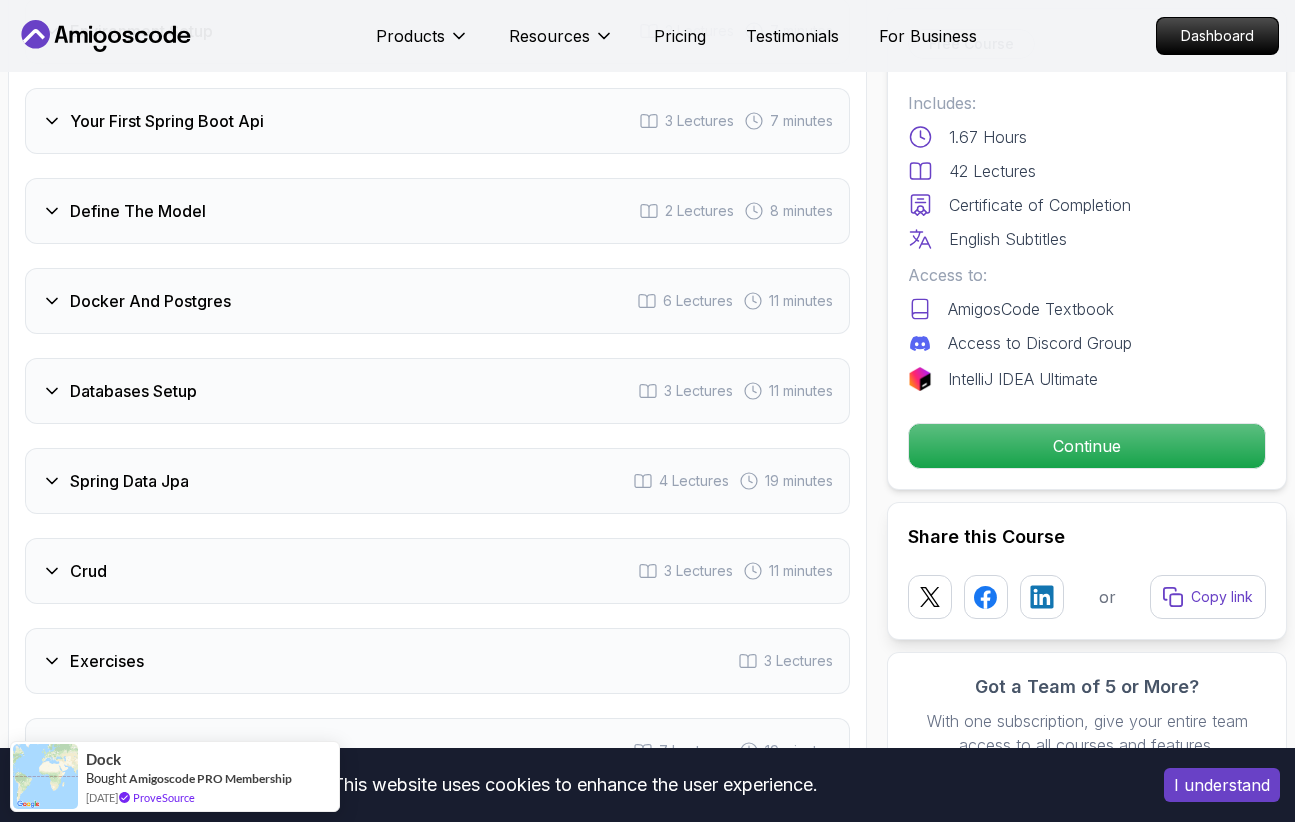 click on "Databases Setup" at bounding box center (133, 391) 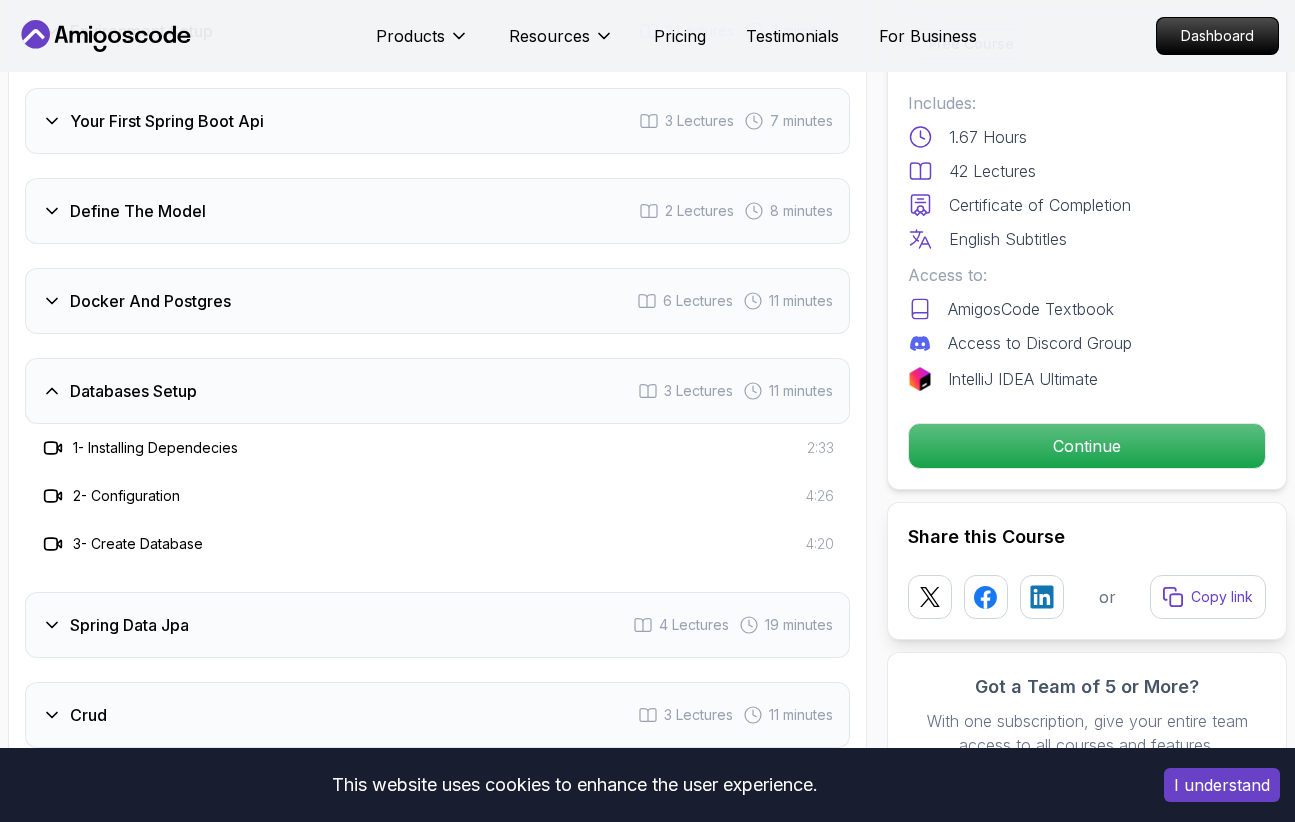 click on "Databases Setup" at bounding box center [133, 391] 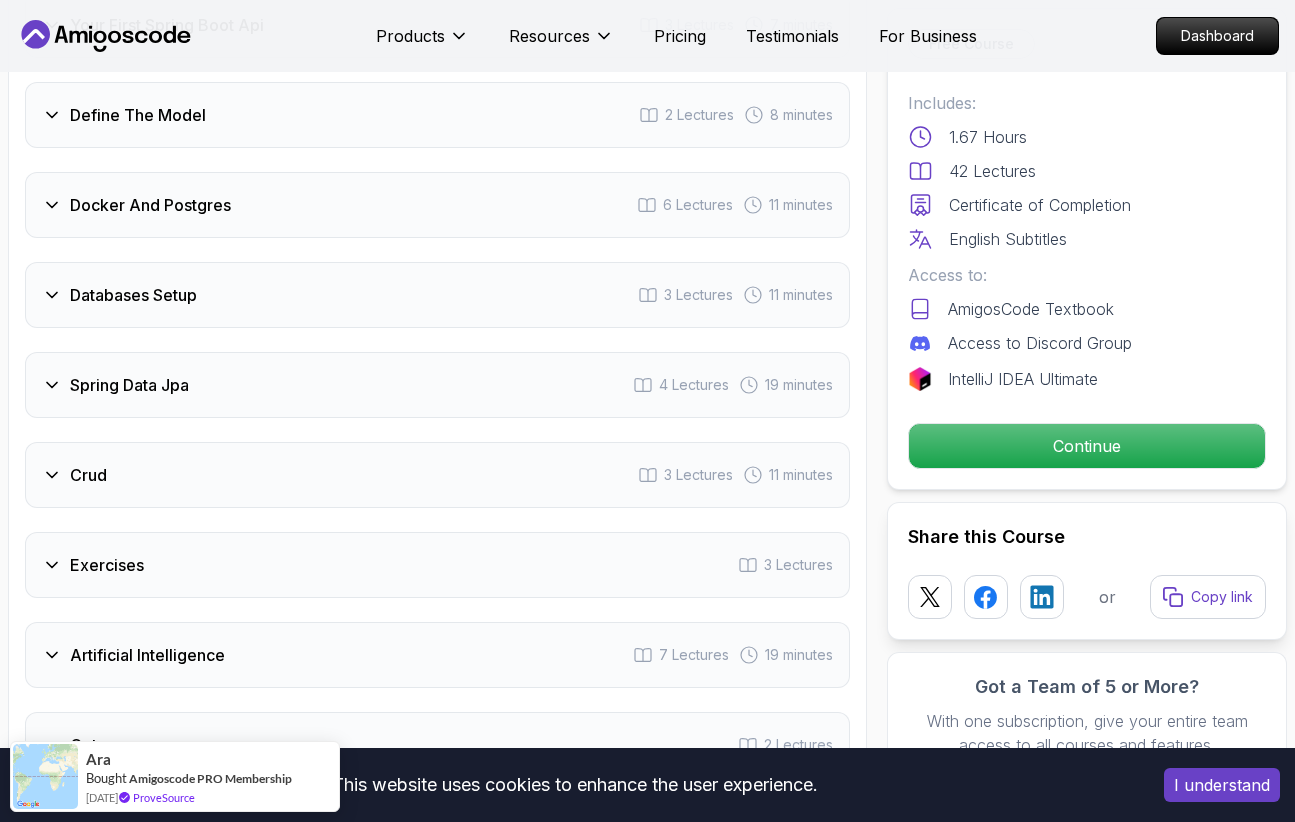 scroll, scrollTop: 2981, scrollLeft: 0, axis: vertical 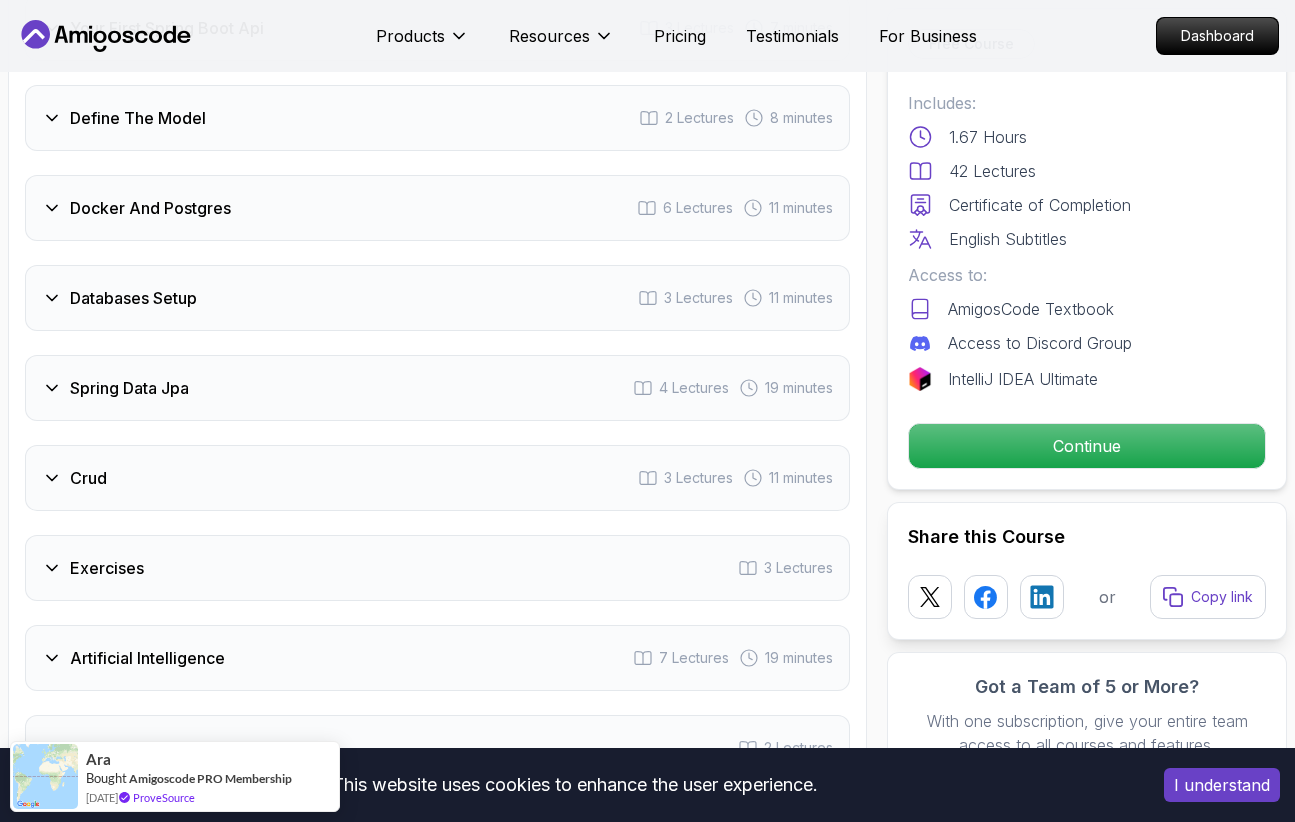 click on "Docker And Postgres 6   Lectures     11 minutes" at bounding box center (437, 208) 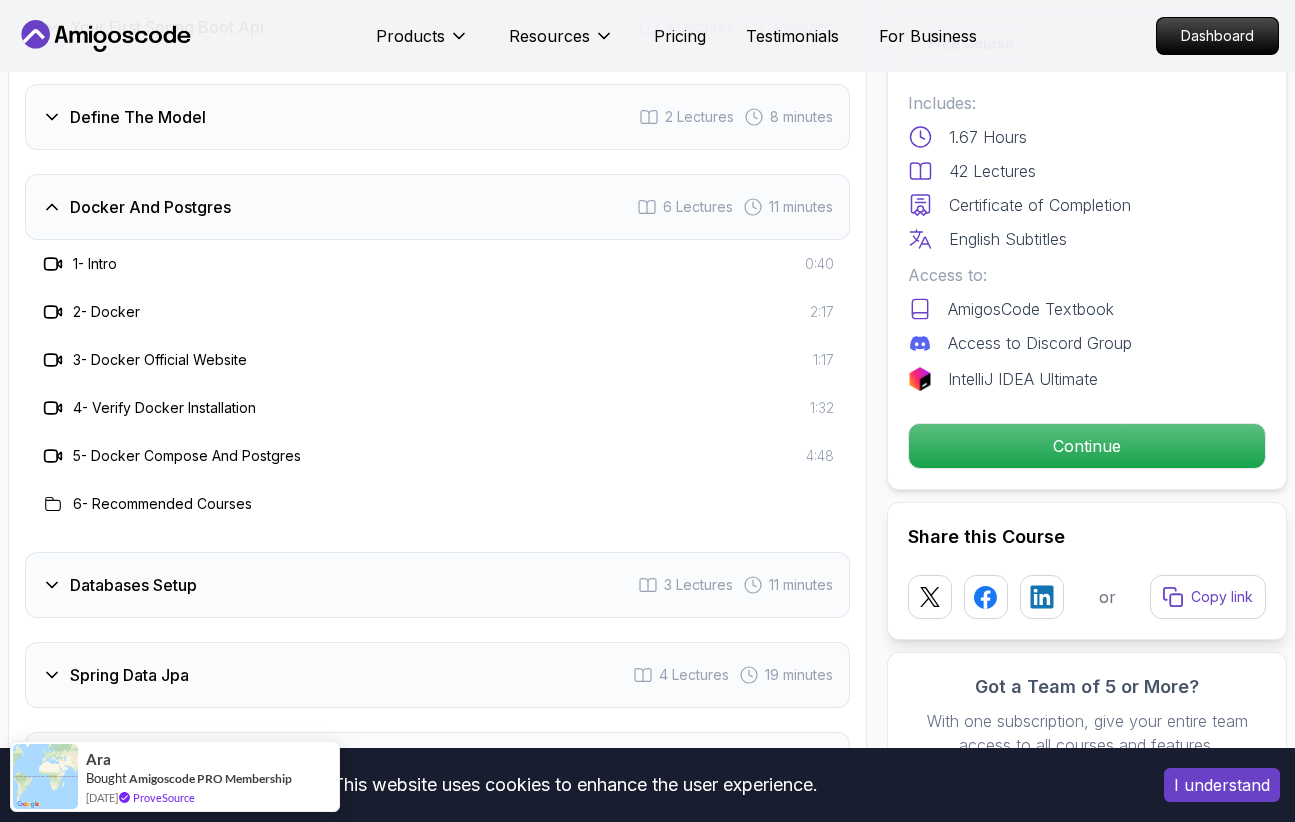 scroll, scrollTop: 3026, scrollLeft: 0, axis: vertical 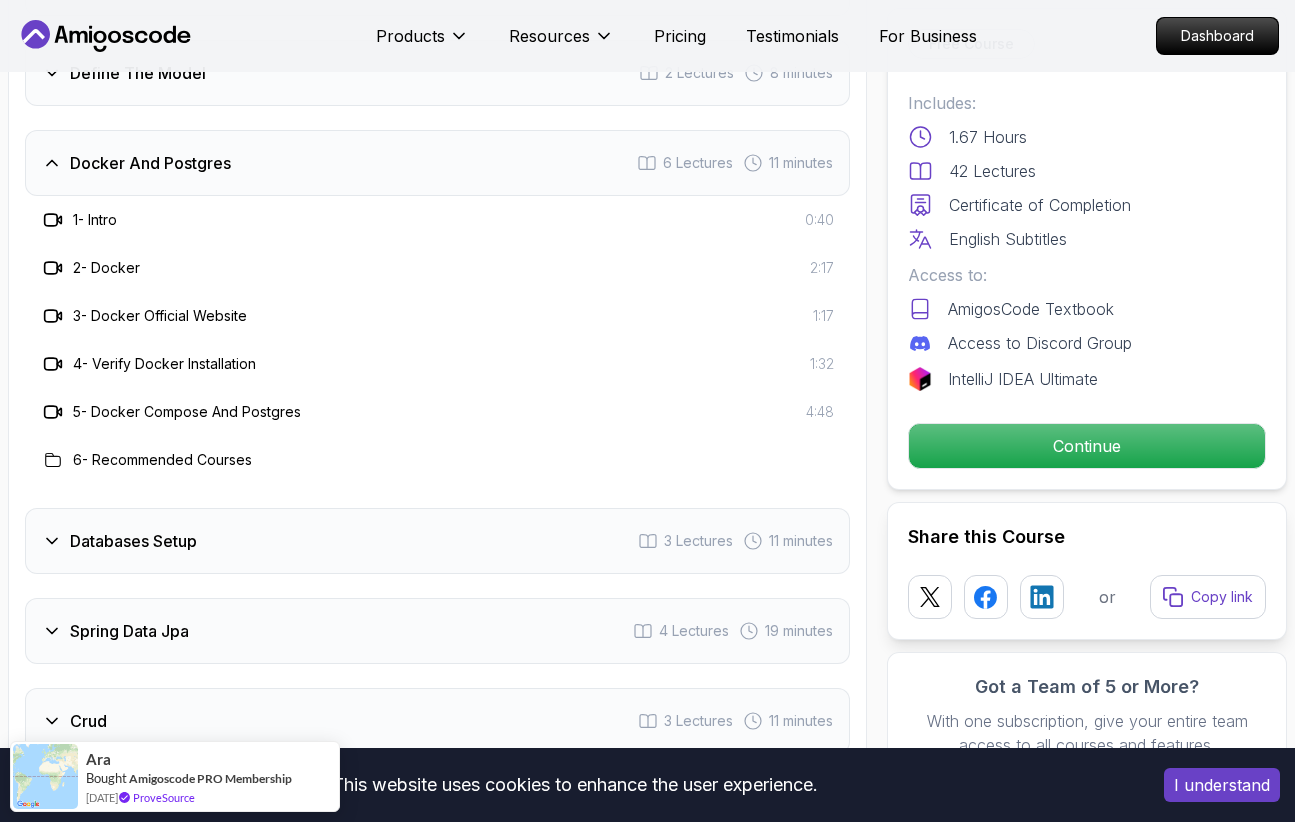 click 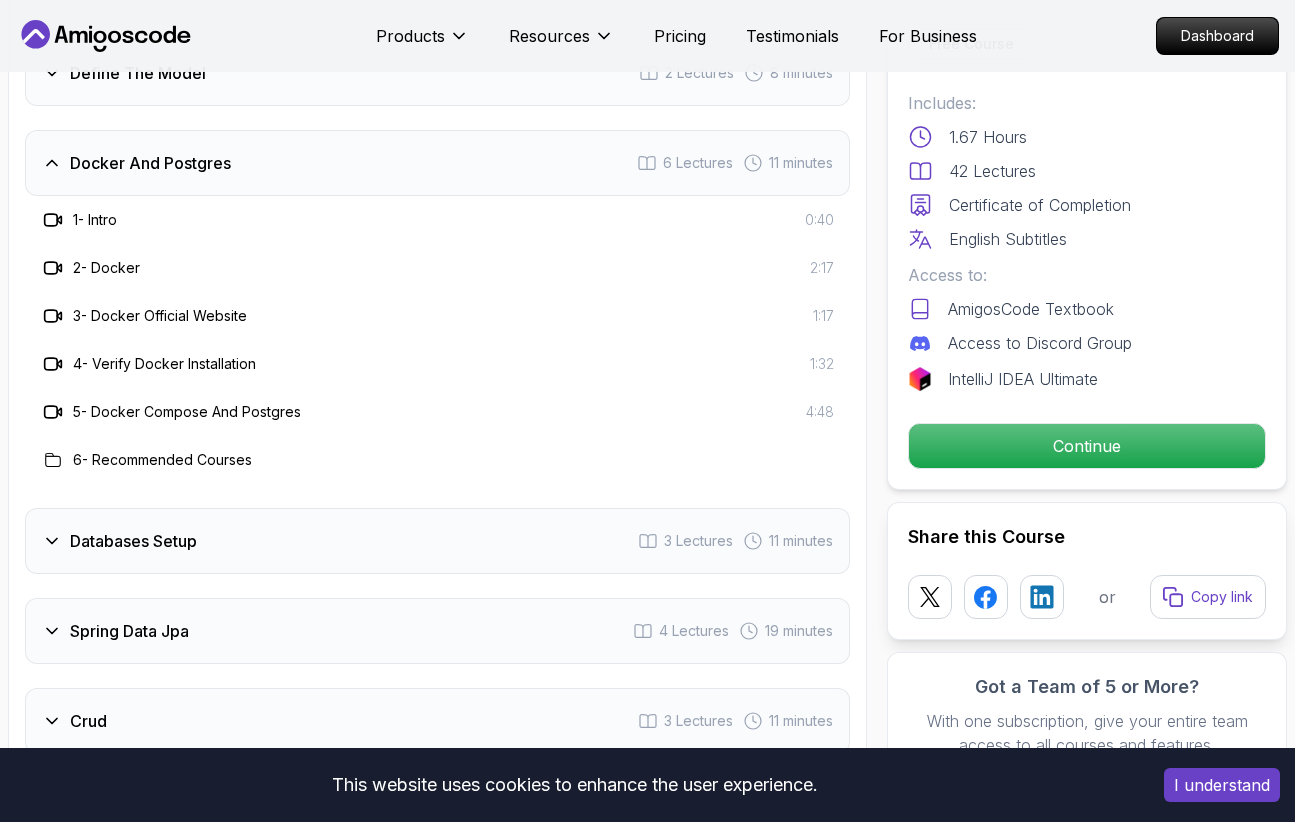 click on "5  -   Docker Compose And Postgres" at bounding box center [187, 412] 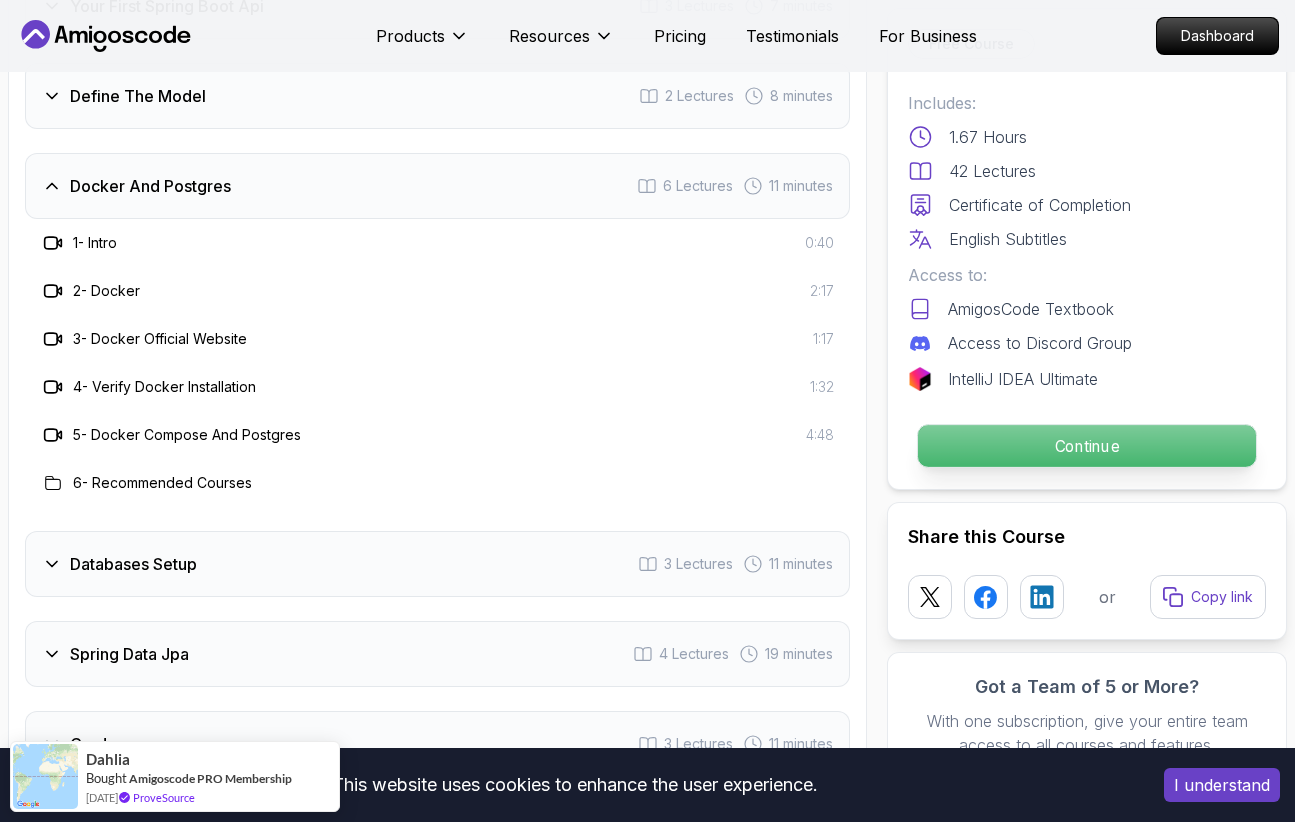 click on "Continue" at bounding box center (1087, 446) 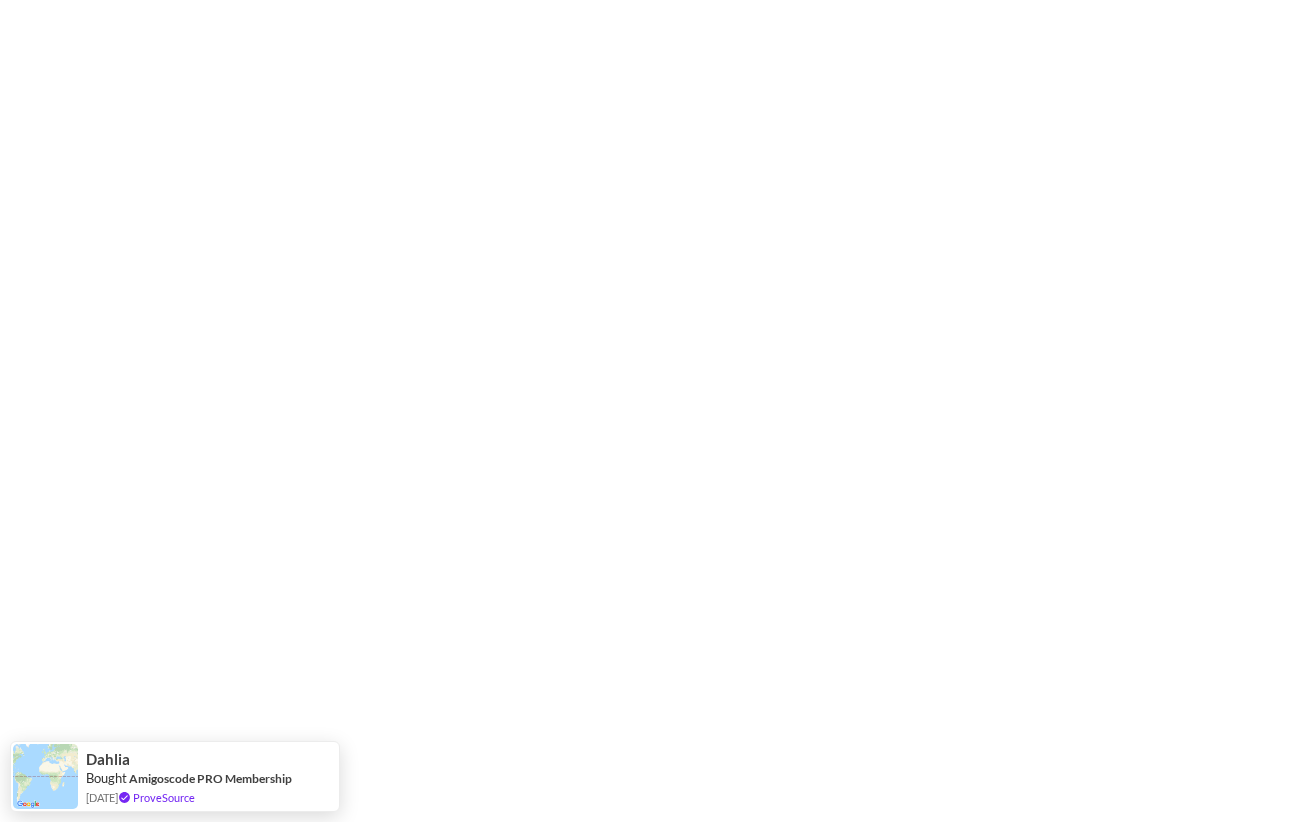scroll, scrollTop: -1, scrollLeft: 0, axis: vertical 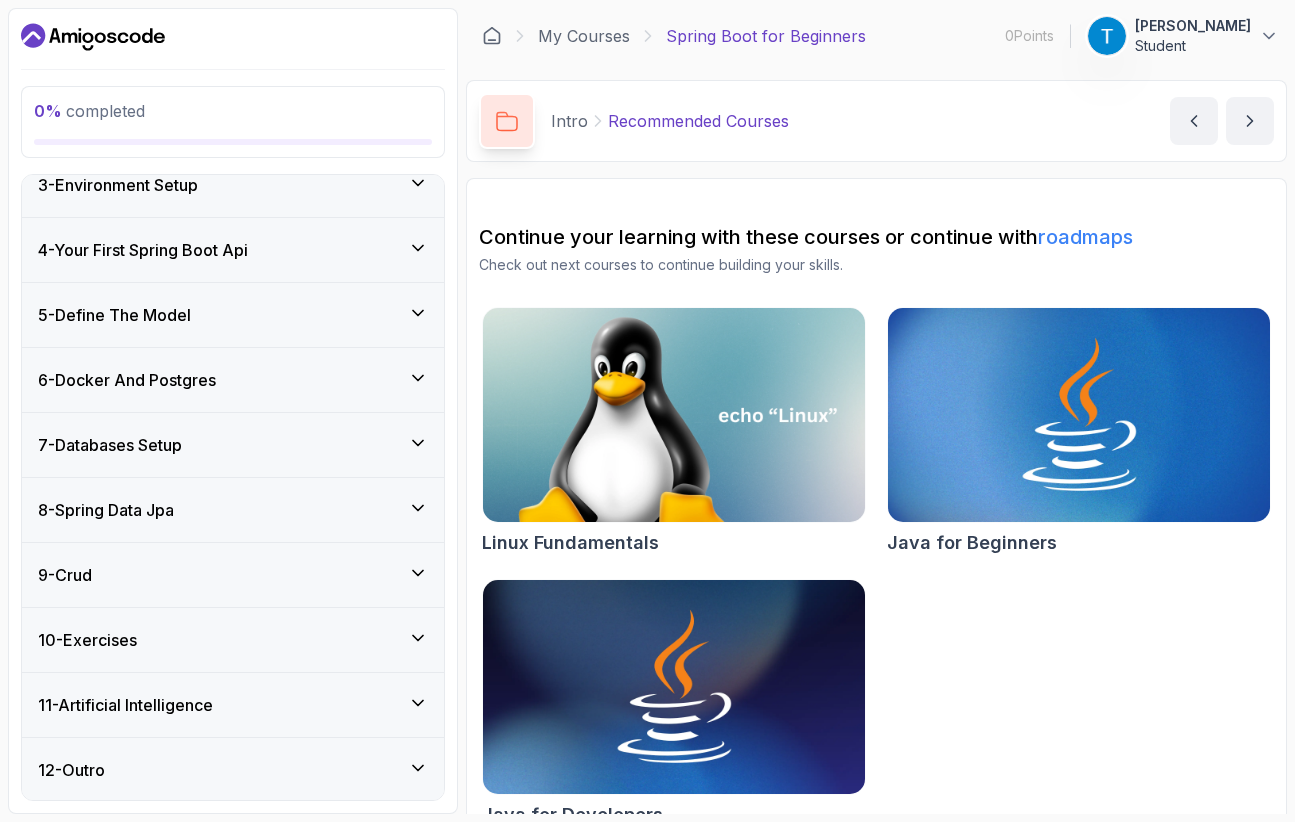 click on "6  -  Docker And Postgres" at bounding box center (233, 380) 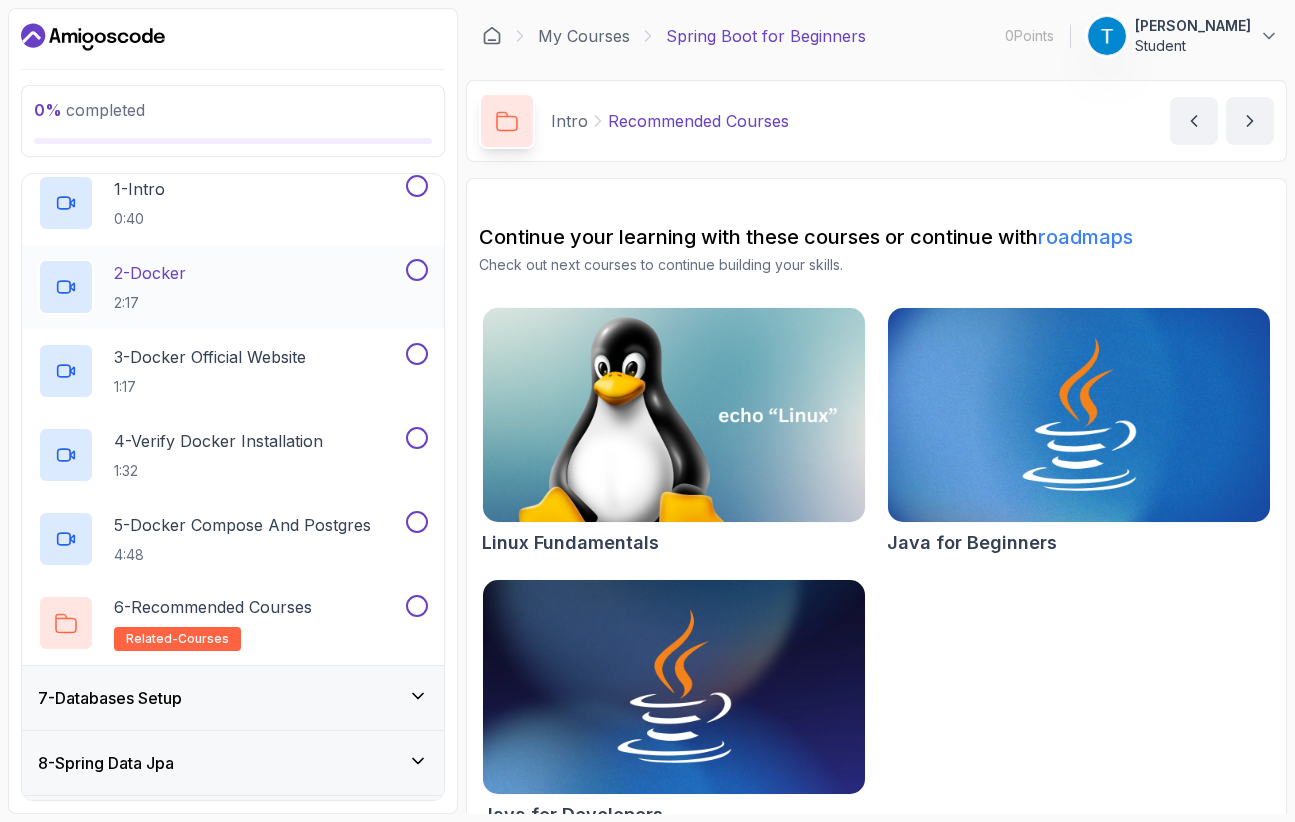 scroll, scrollTop: 427, scrollLeft: 0, axis: vertical 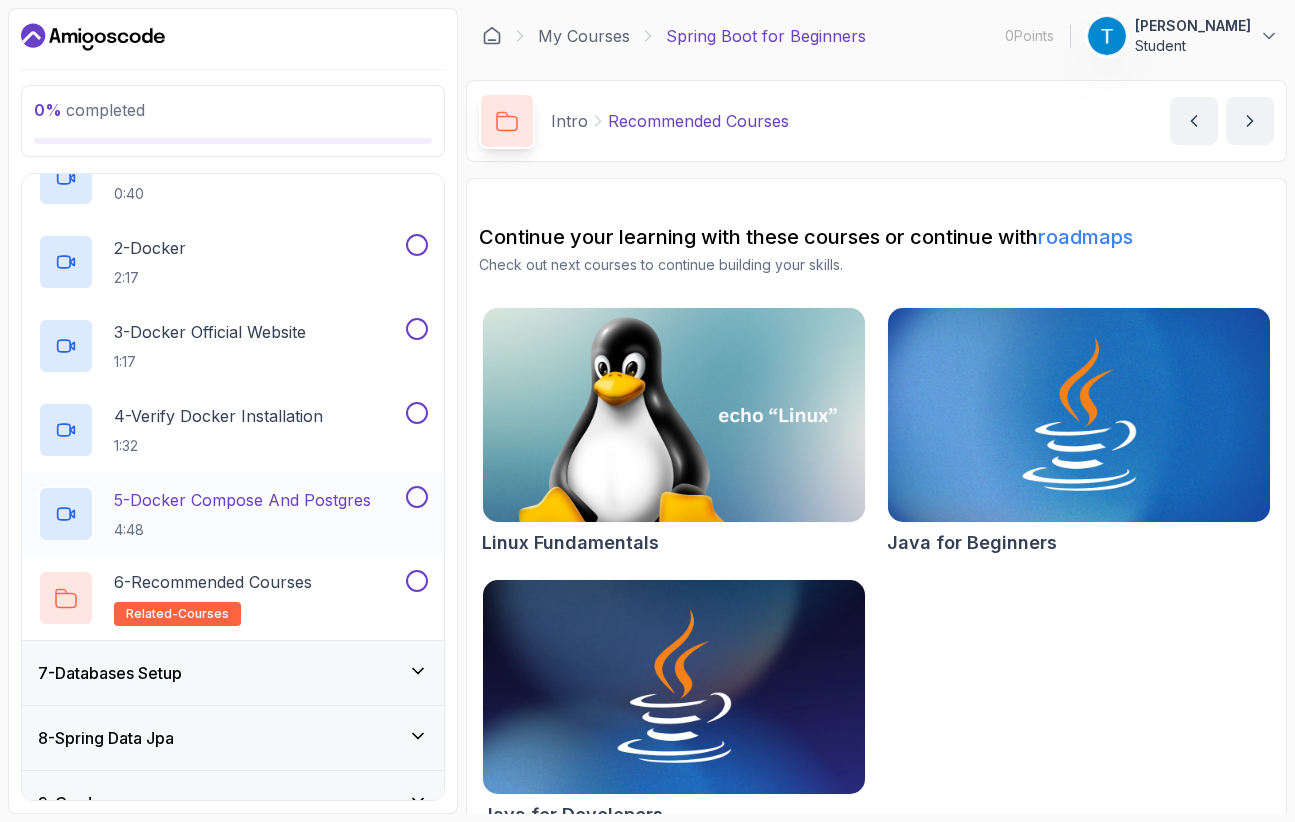 click on "5  -  Docker Compose And Postgres 4:48" at bounding box center [233, 514] 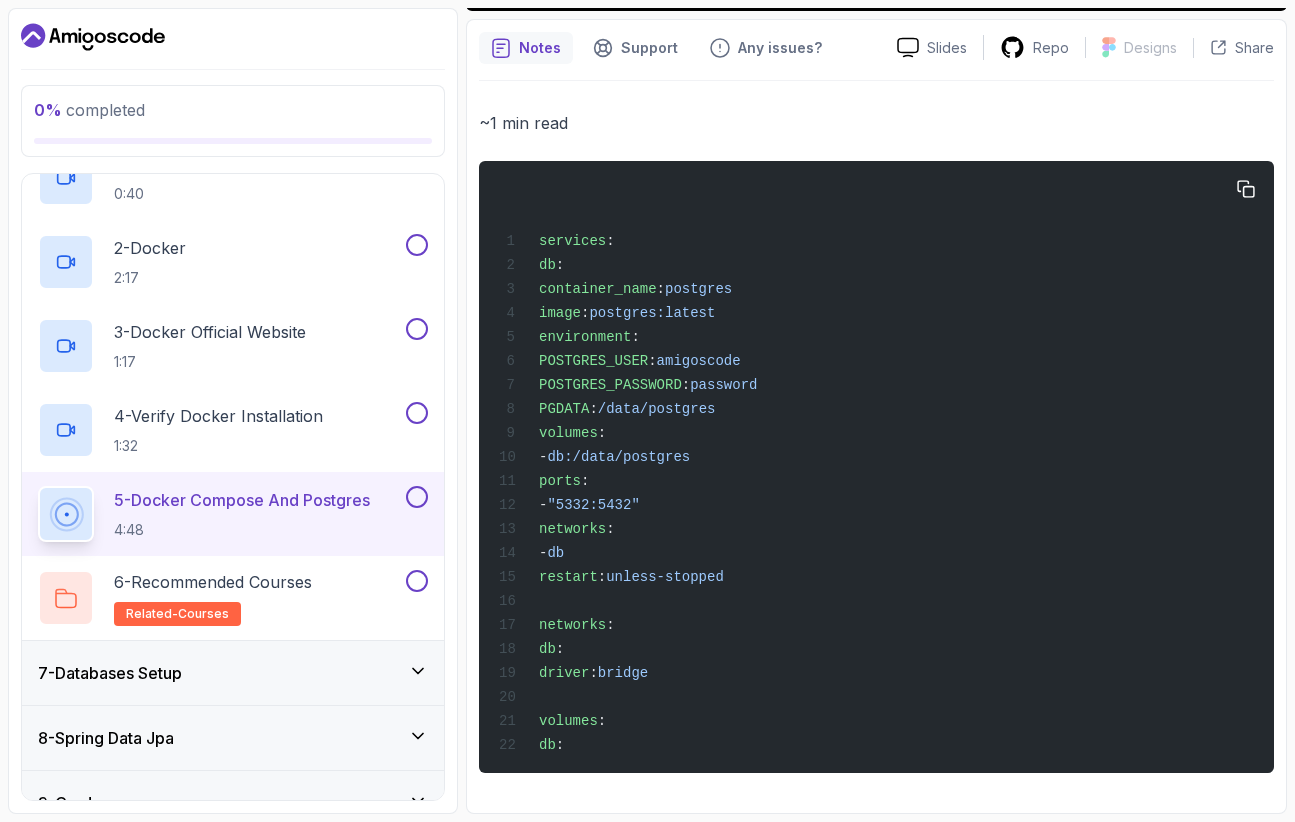 scroll, scrollTop: 651, scrollLeft: 0, axis: vertical 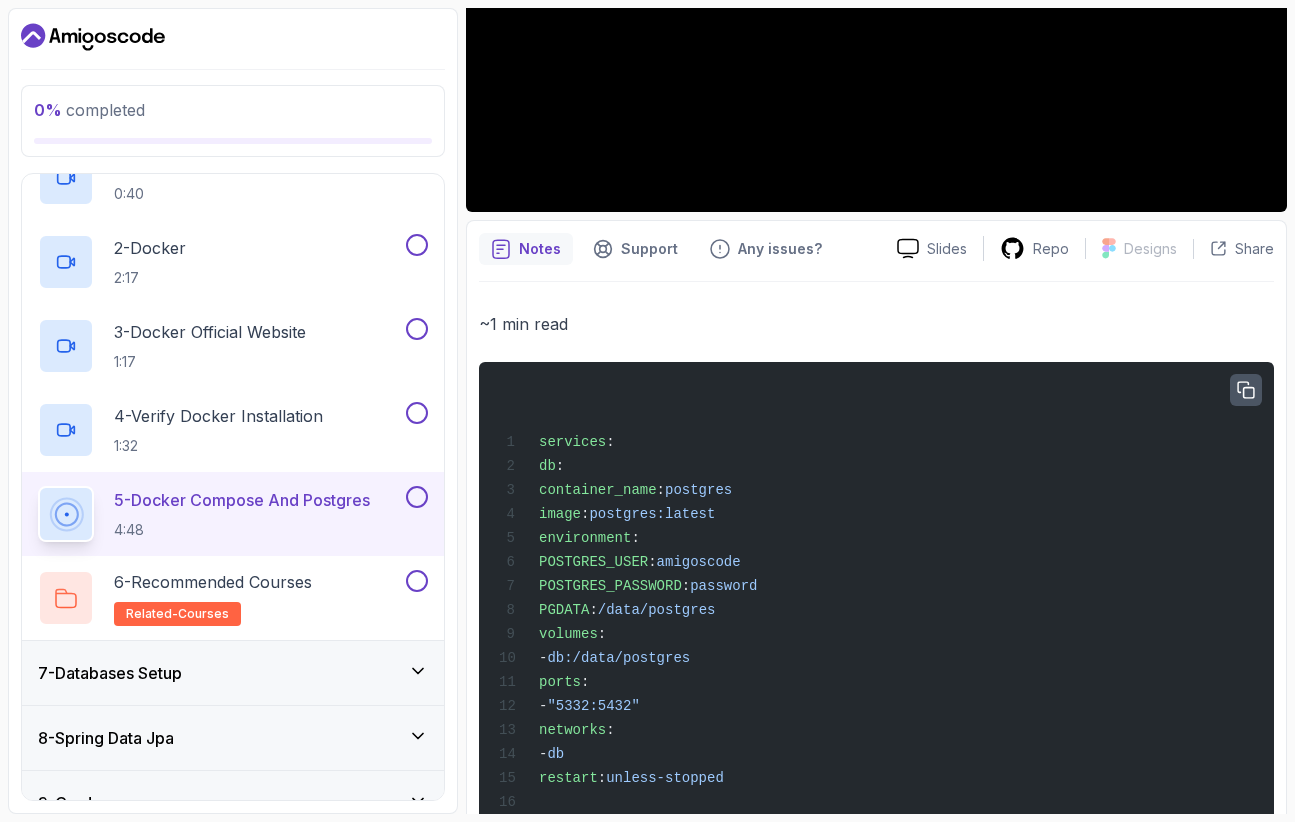click 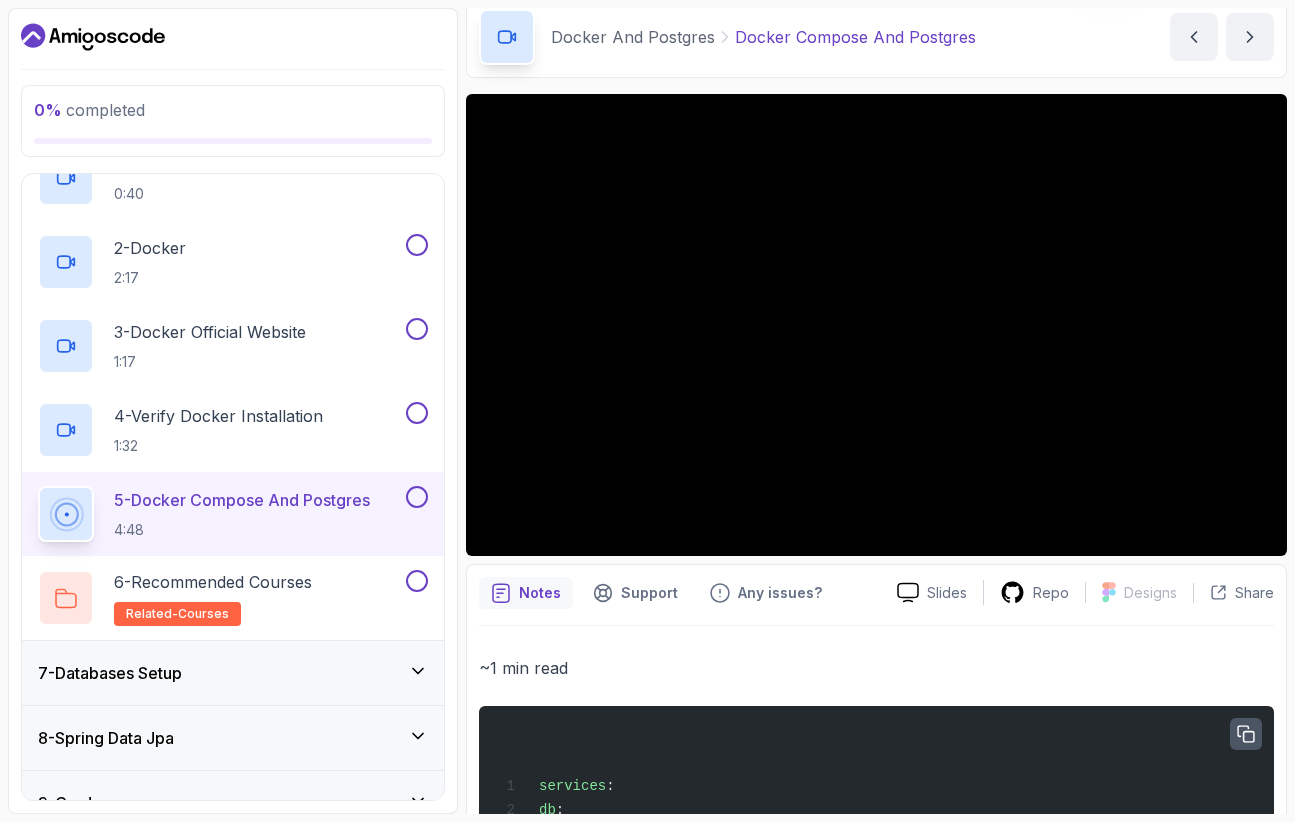 scroll, scrollTop: 34, scrollLeft: 0, axis: vertical 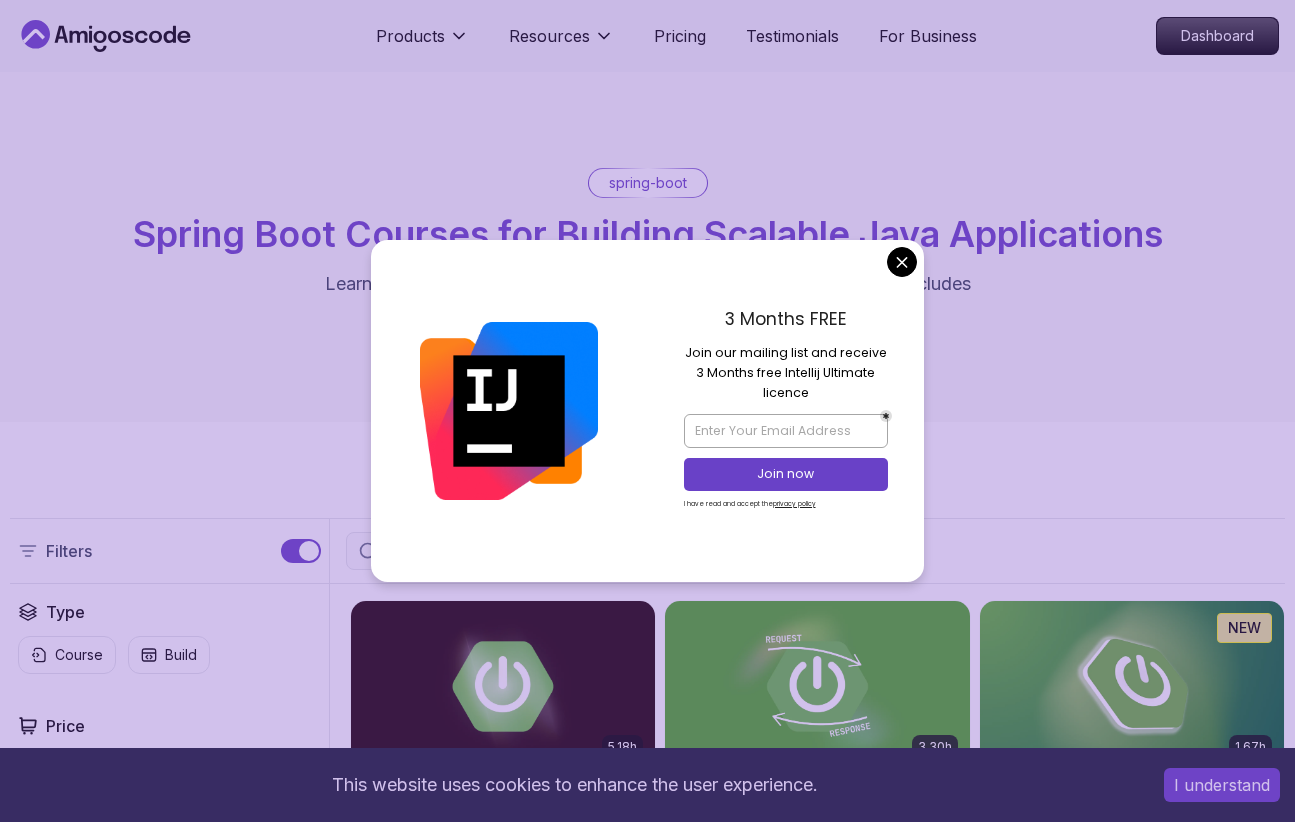 click on "3 Months FREE Join our mailing list and receive 3 Months free Intellij Ultimate licence Join now I have read and accept the  privacy policy" at bounding box center (786, 411) 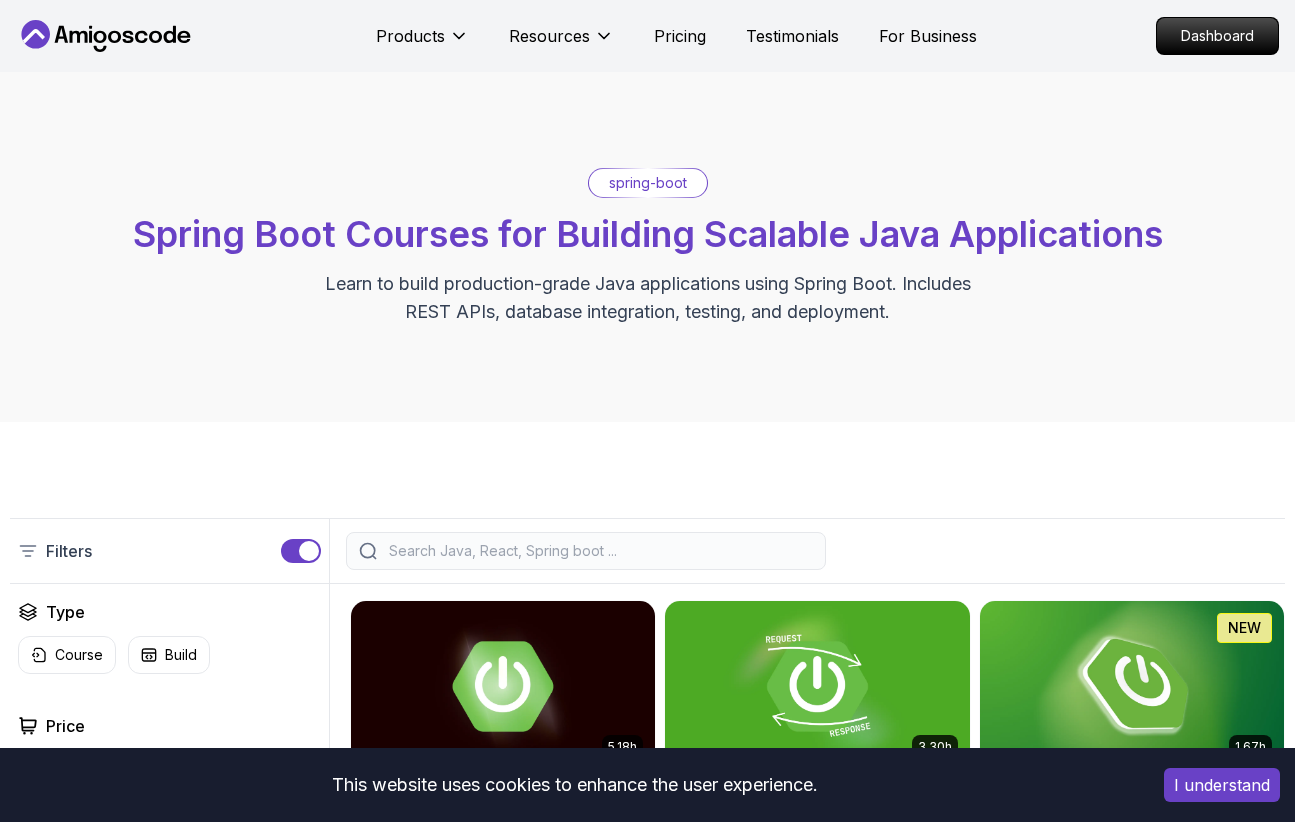 click on "This website uses cookies to enhance the user experience. I understand Products Resources Pricing Testimonials For Business Dashboard Products Resources Pricing Testimonials For Business Dashboard spring-boot Spring Boot Courses for Building Scalable Java Applications Learn to build production-grade Java applications using Spring Boot. Includes REST APIs, database integration, testing, and deployment. Filters Filters Type Course Build Price Pro Free Instructors Nelson Djalo Richard Abz Duration 0-1 Hour 1-3 Hours +3 Hours Track Front End Back End Dev Ops Full Stack Level Junior Mid-level Senior 5.18h Advanced Spring Boot Pro Dive deep into Spring Boot with our advanced course, designed to take your skills from intermediate to expert level. 3.30h Building APIs with Spring Boot Pro Learn to build robust, scalable APIs with Spring Boot, mastering REST principles, JSON handling, and embedded server configuration. 1.67h NEW Spring Boot for Beginners 6.65h NEW Spring Data JPA Pro 2.73h JUST RELEASED Pro 1.45h Pro" at bounding box center [647, 1584] 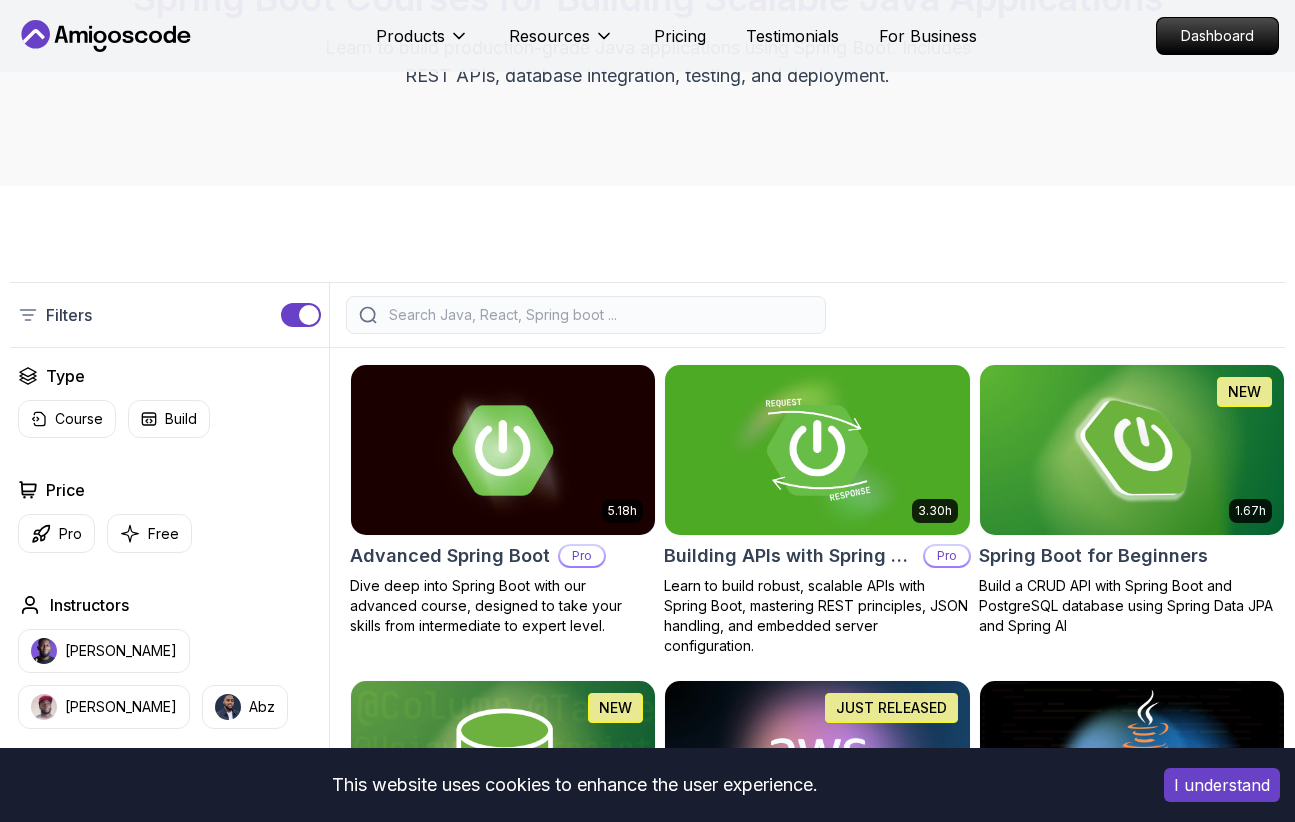 scroll, scrollTop: 240, scrollLeft: 0, axis: vertical 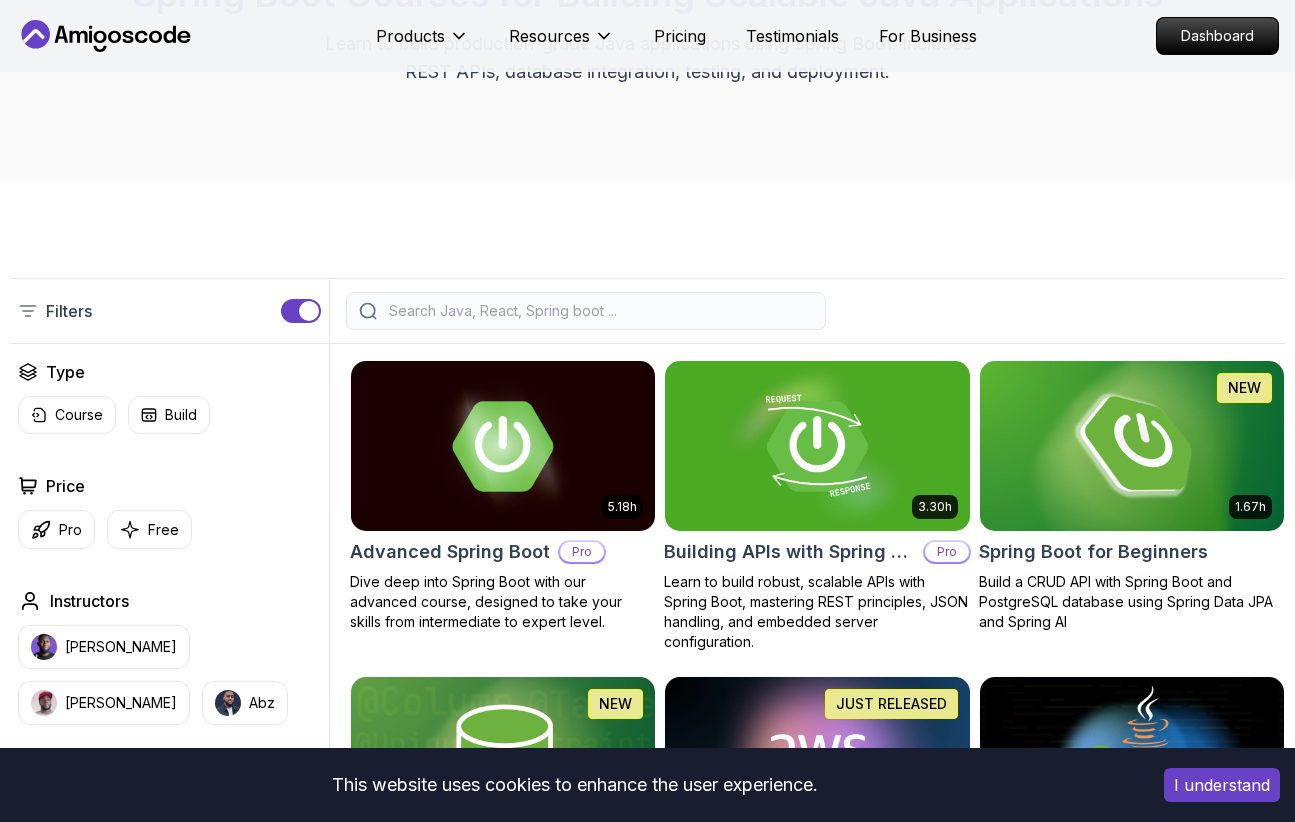 click at bounding box center [1132, 446] 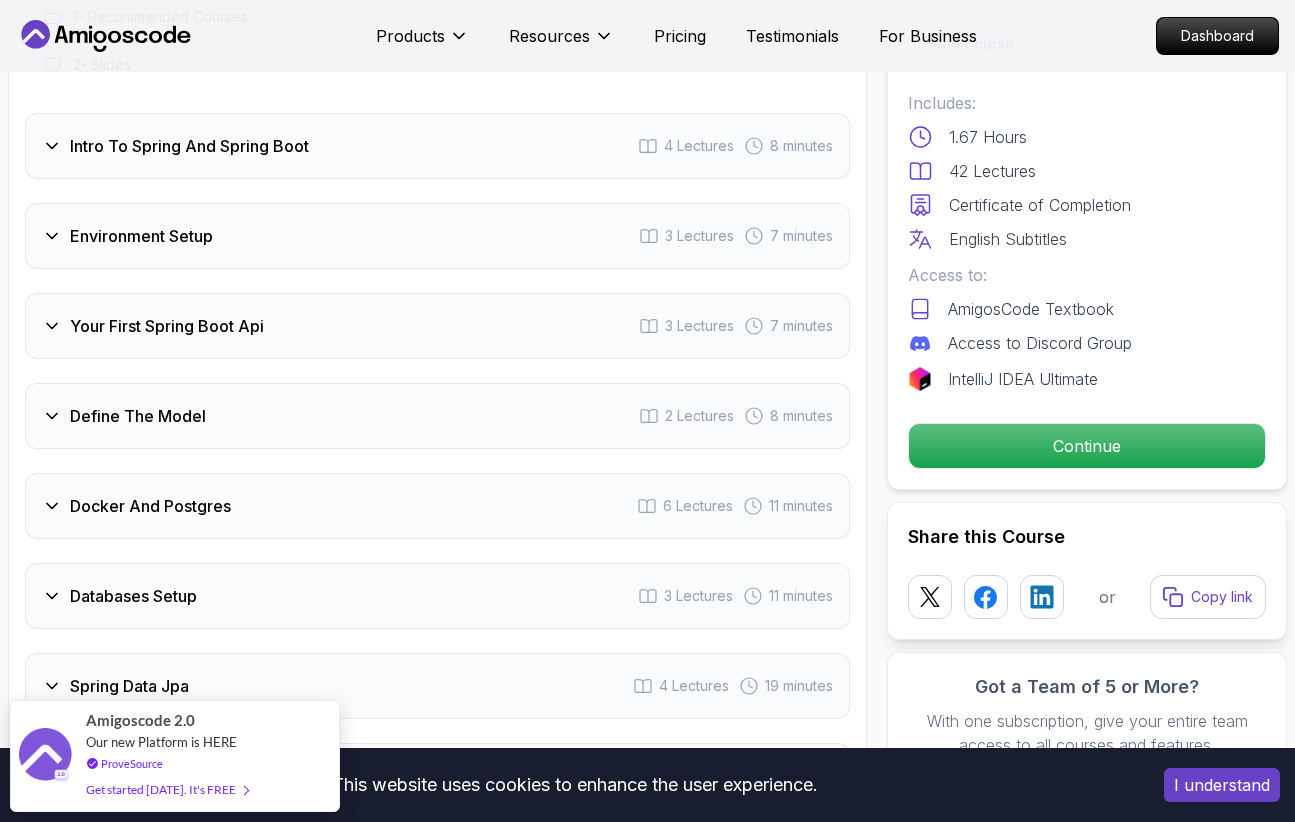 scroll, scrollTop: 2788, scrollLeft: 0, axis: vertical 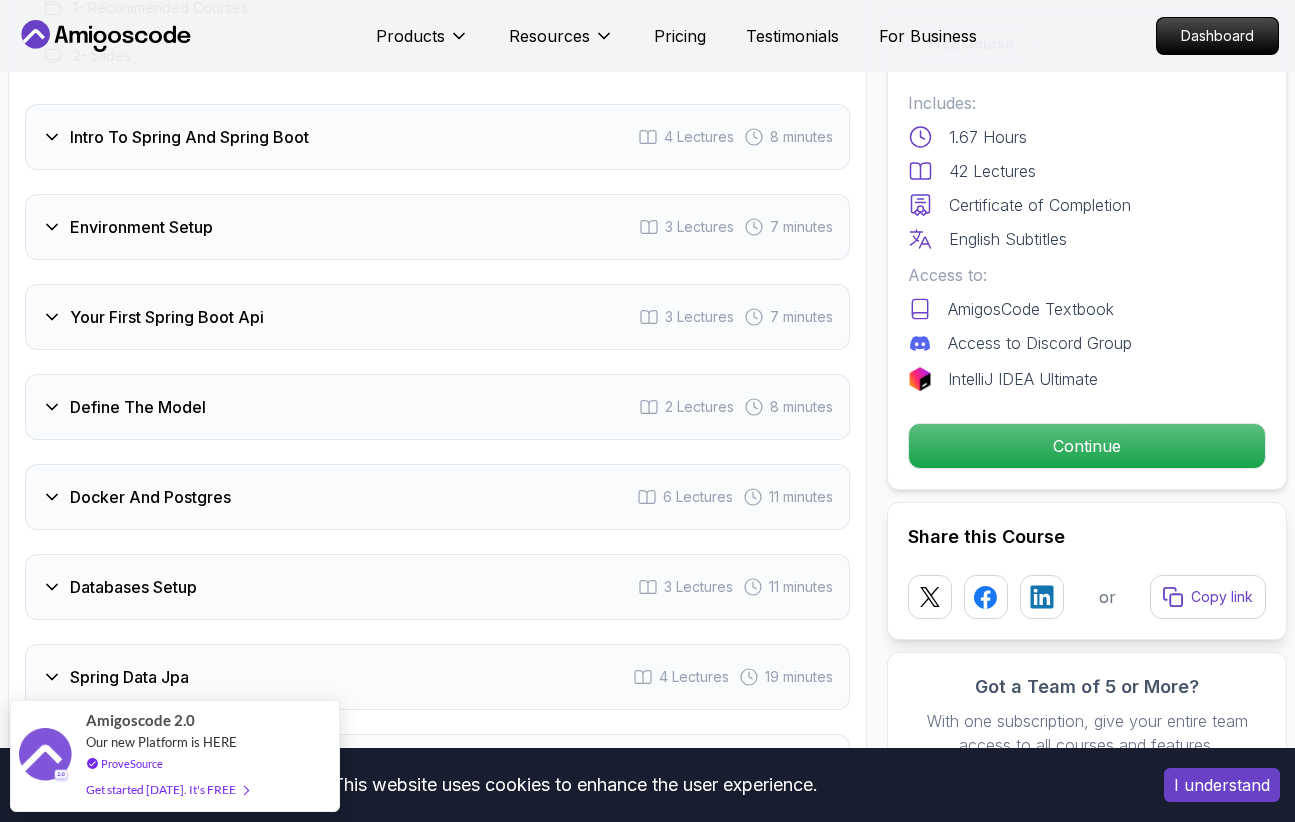 click on "Docker And Postgres" at bounding box center (150, 497) 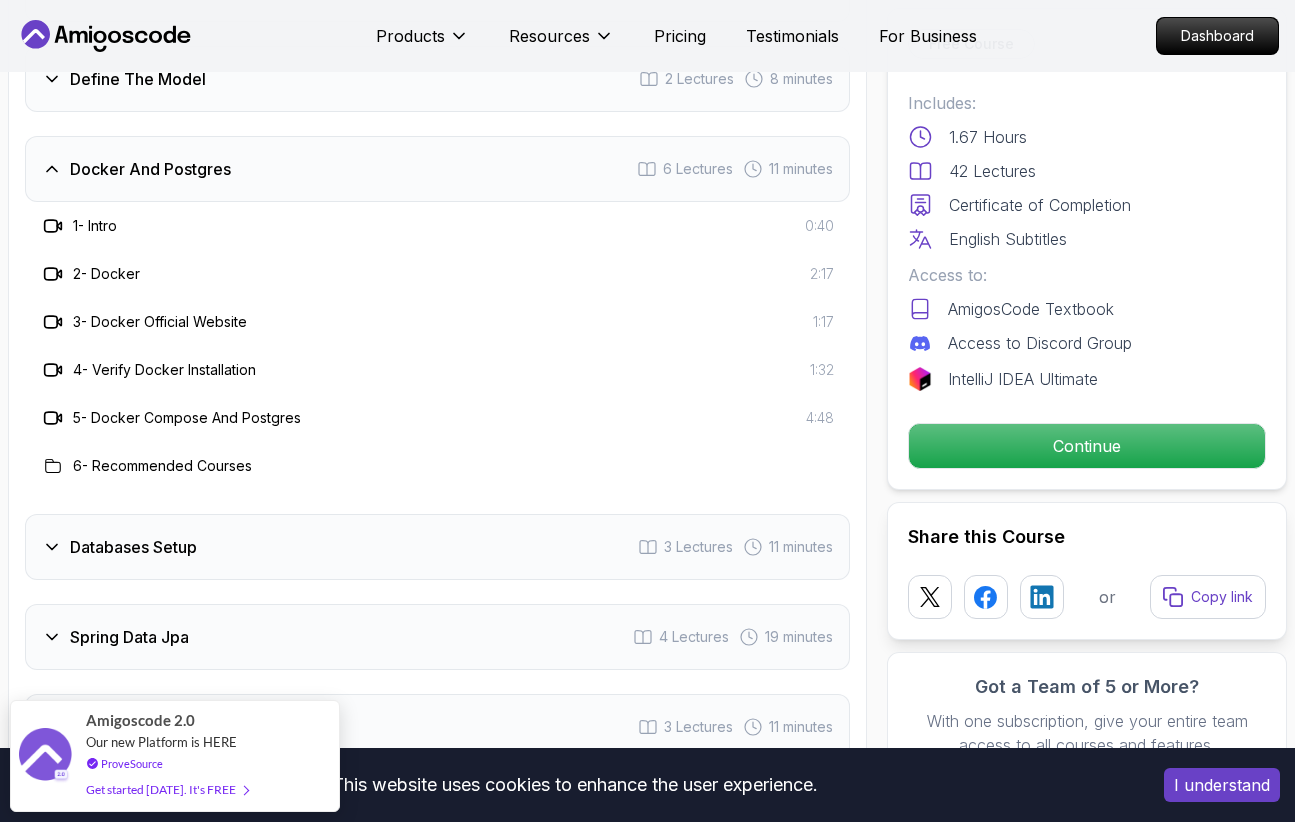 scroll, scrollTop: 3064, scrollLeft: 0, axis: vertical 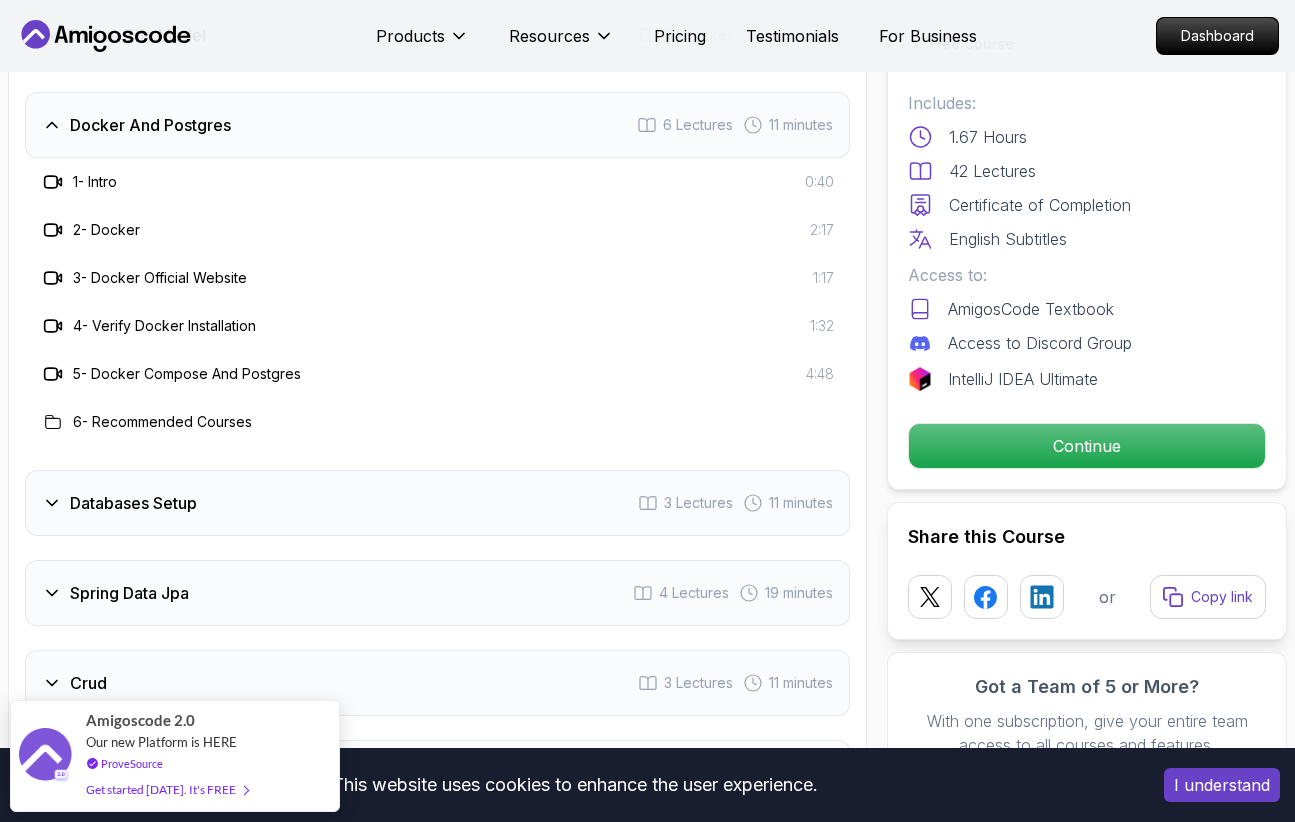 click on "6  -   Recommended Courses" at bounding box center [162, 422] 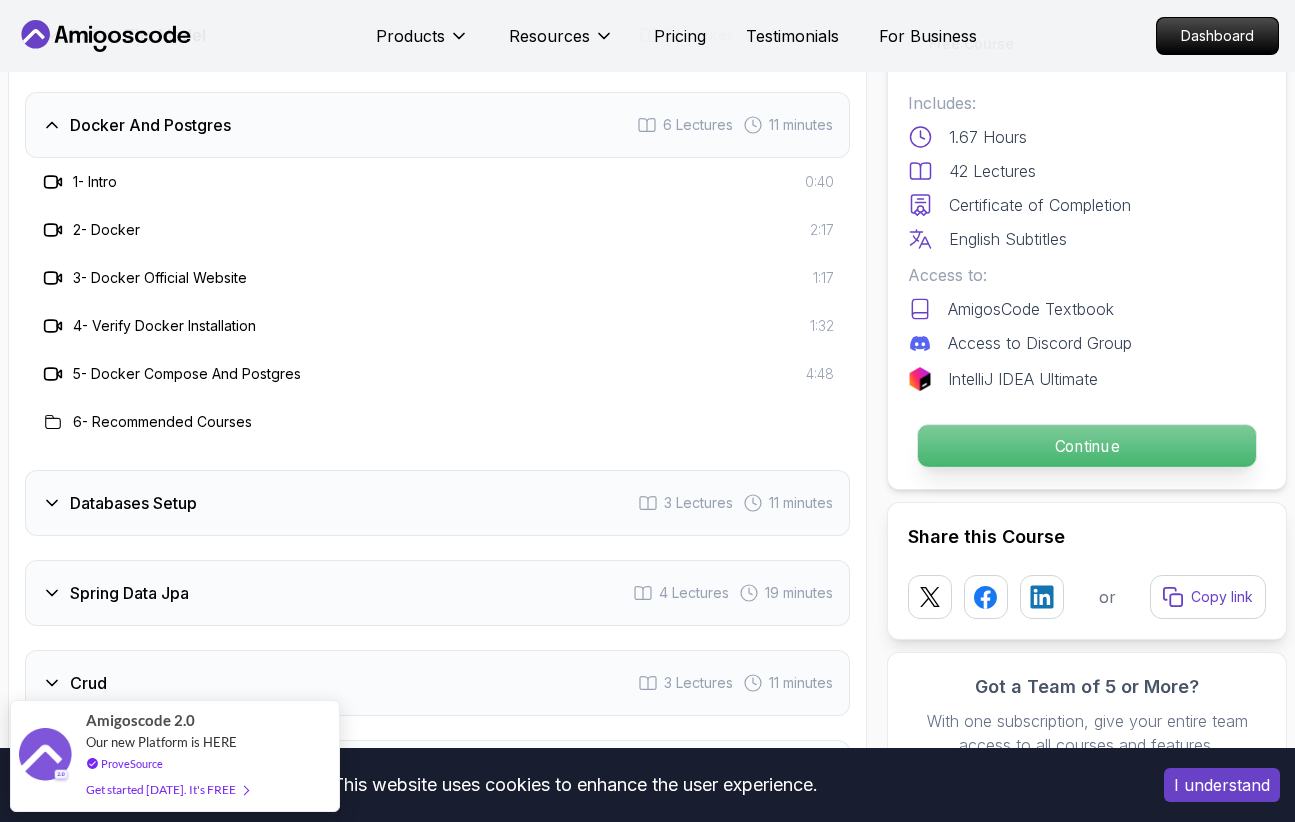click on "Continue" at bounding box center (1087, 446) 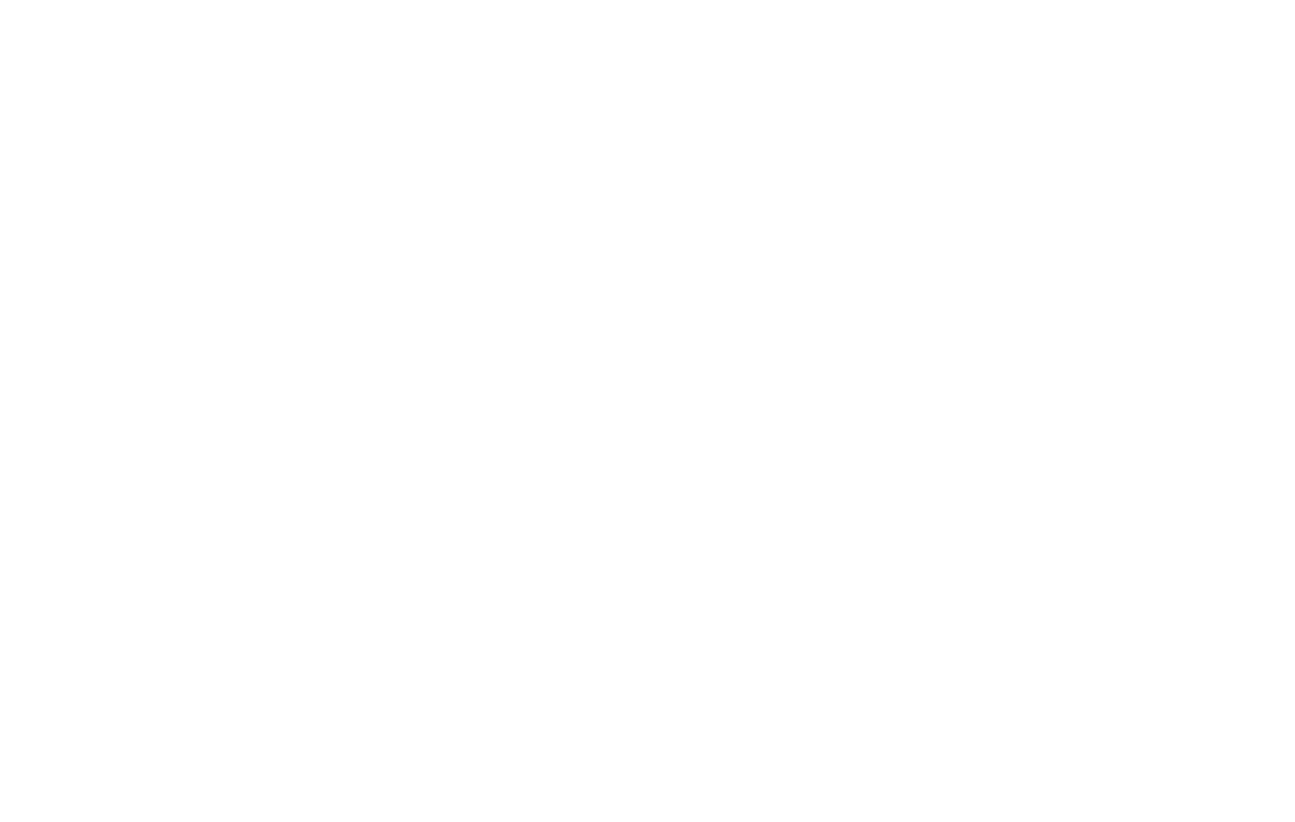 scroll, scrollTop: 0, scrollLeft: 0, axis: both 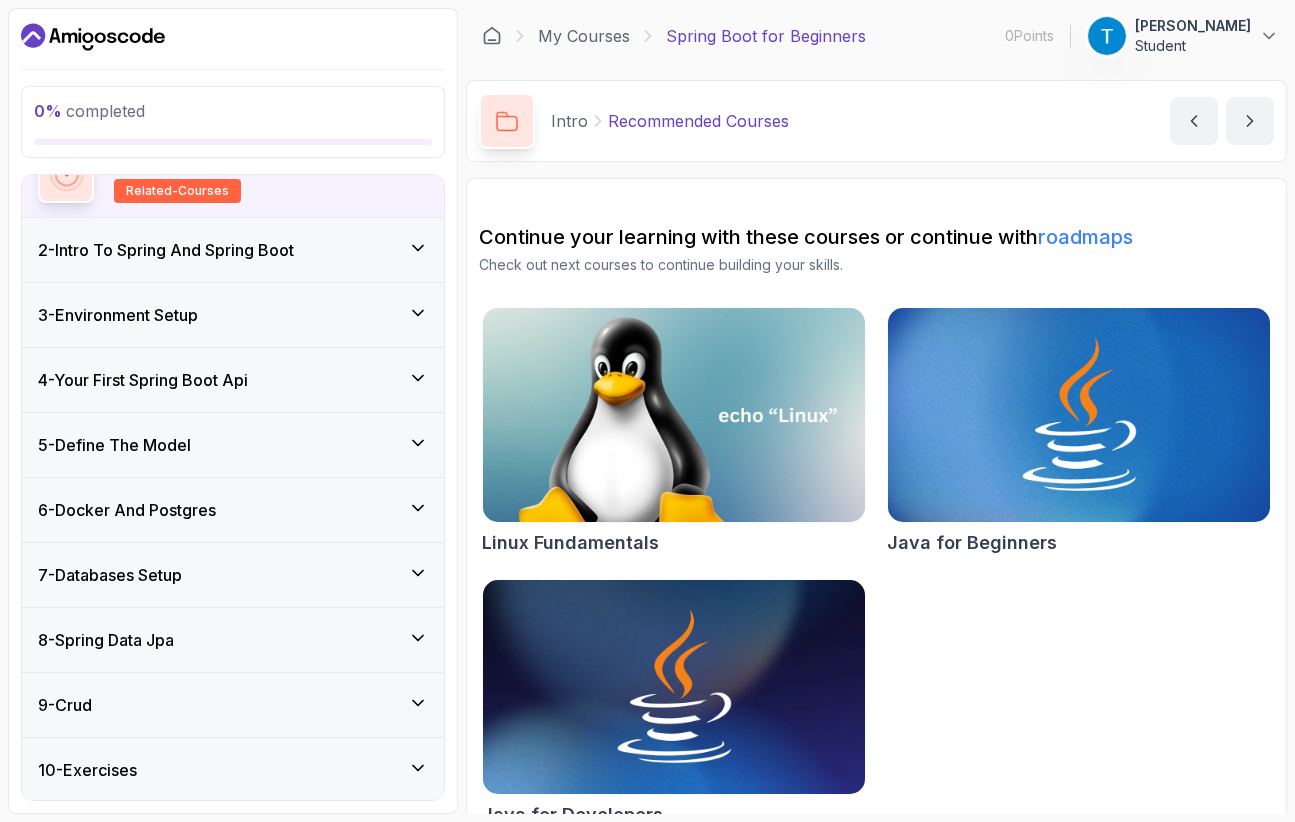 click on "6  -  Docker And Postgres" at bounding box center (233, 510) 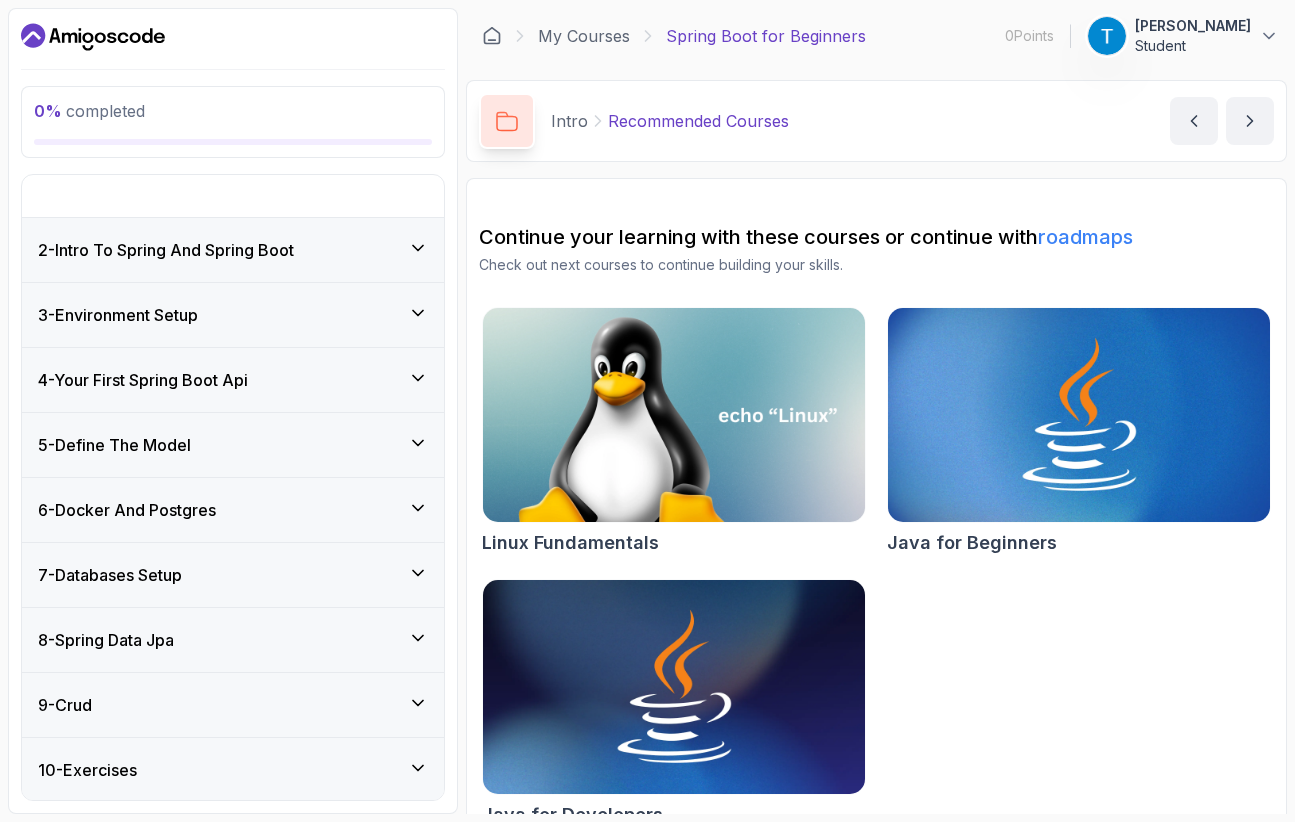 scroll, scrollTop: 154, scrollLeft: 0, axis: vertical 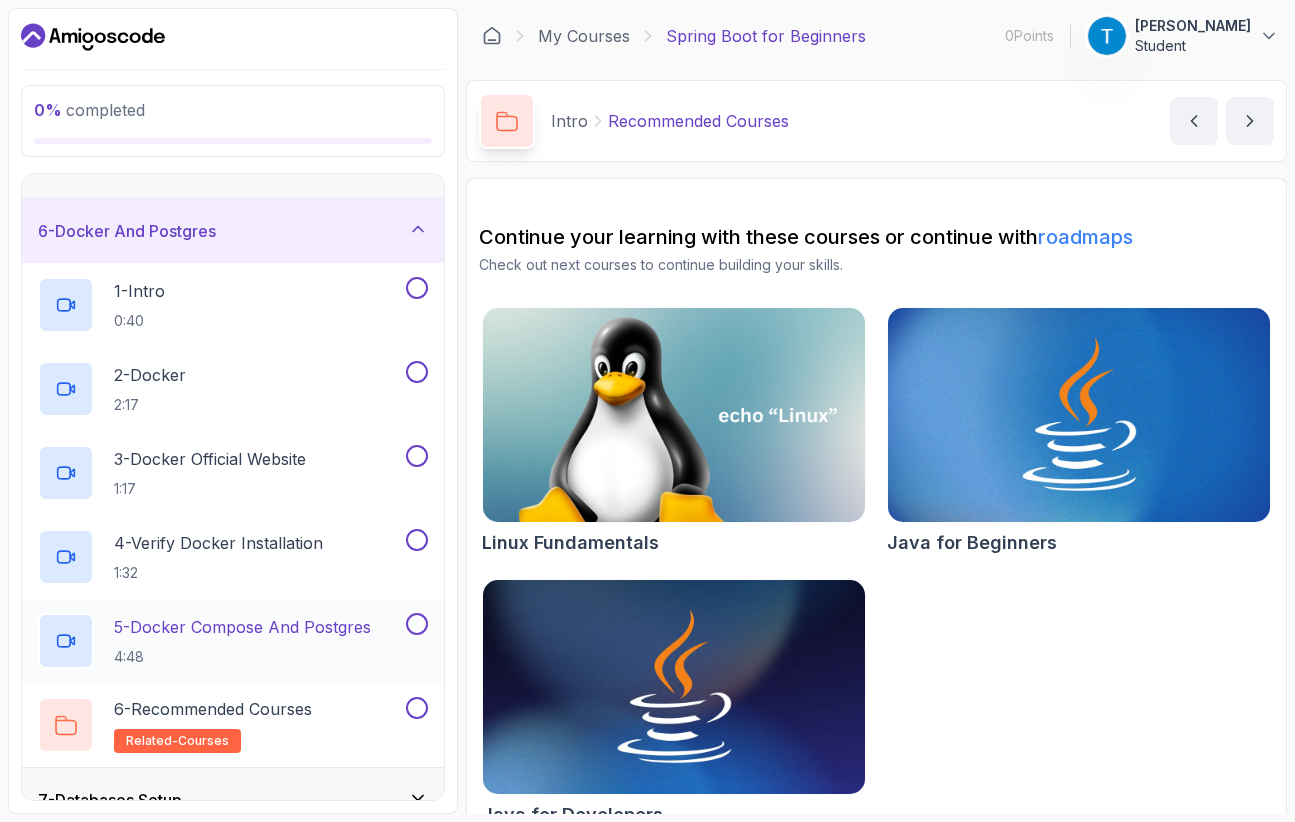 click on "5  -  Docker Compose And Postgres" at bounding box center (242, 627) 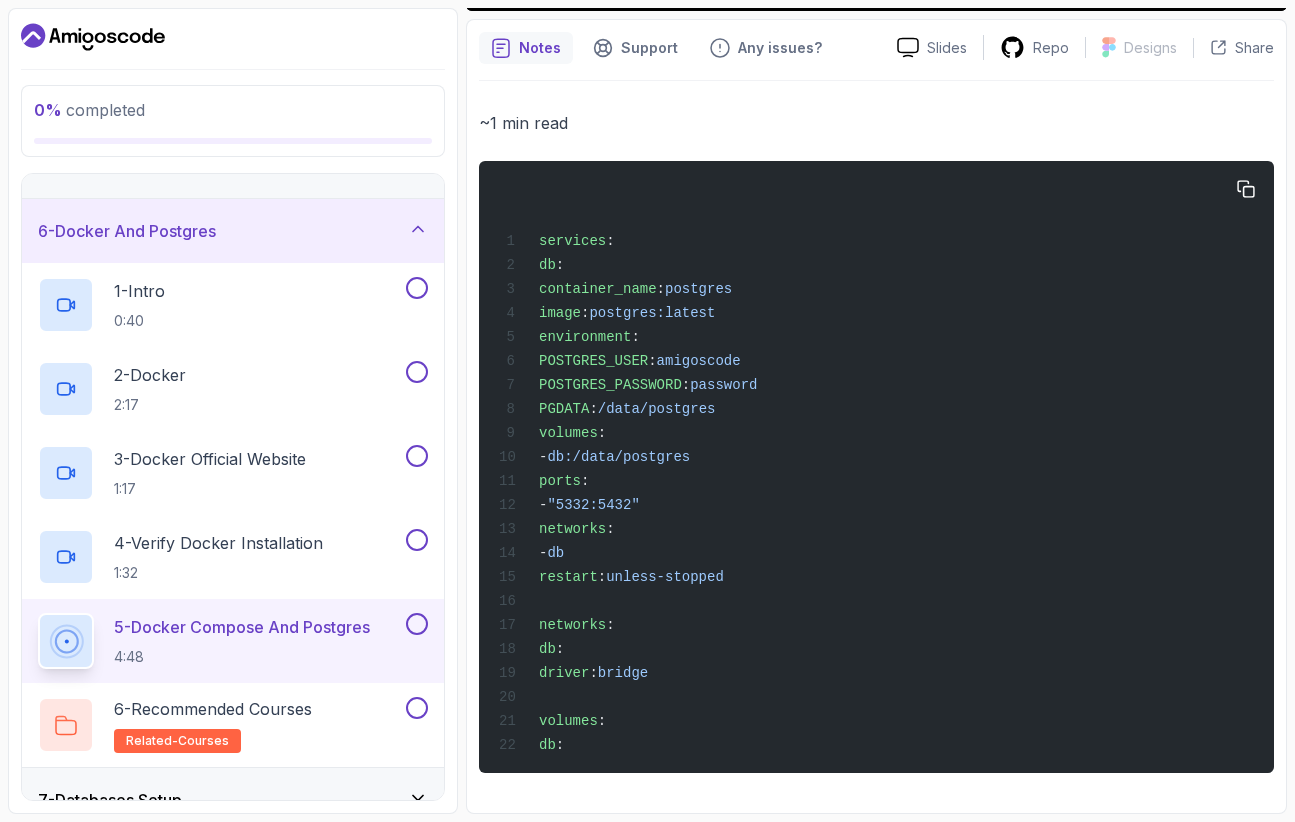 scroll, scrollTop: 651, scrollLeft: 0, axis: vertical 